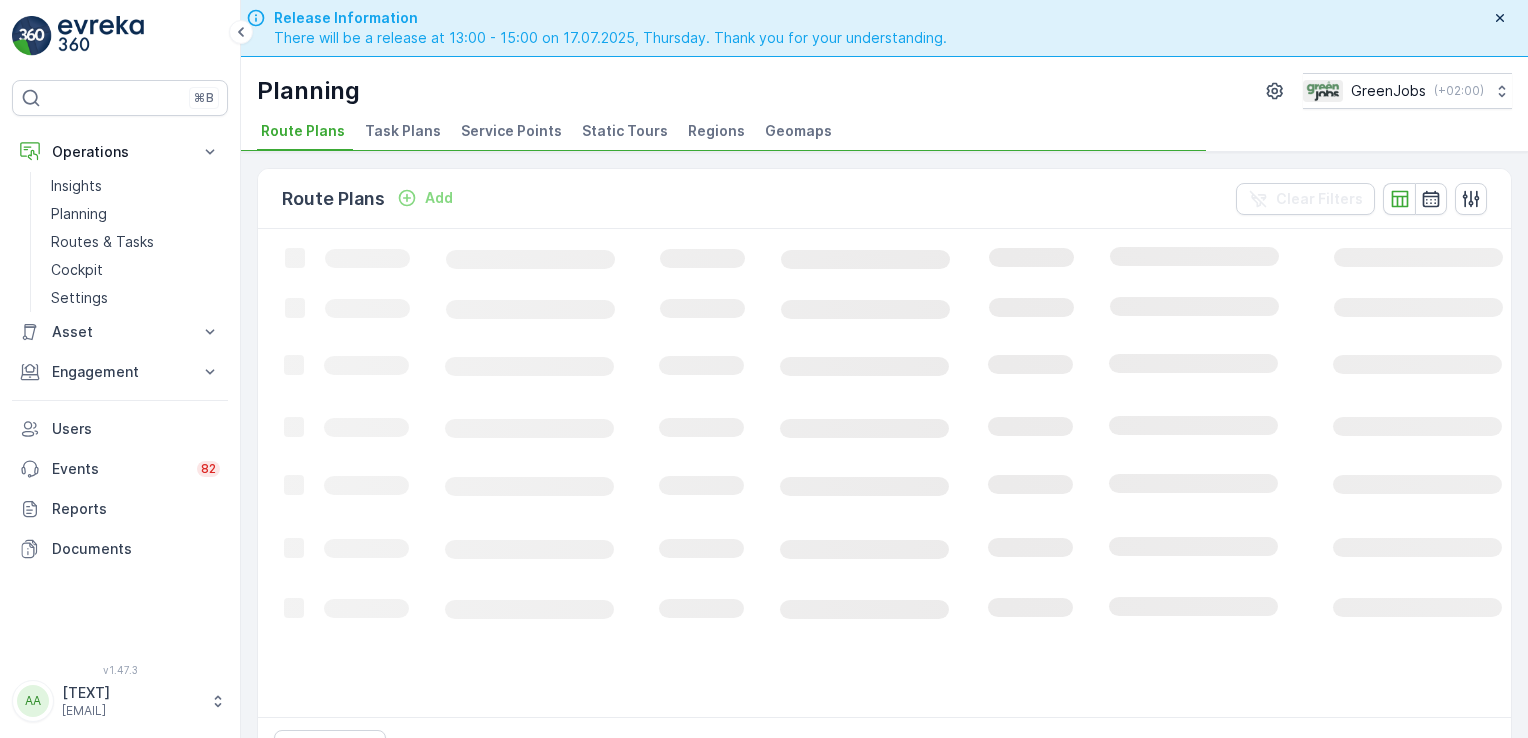 scroll, scrollTop: 0, scrollLeft: 0, axis: both 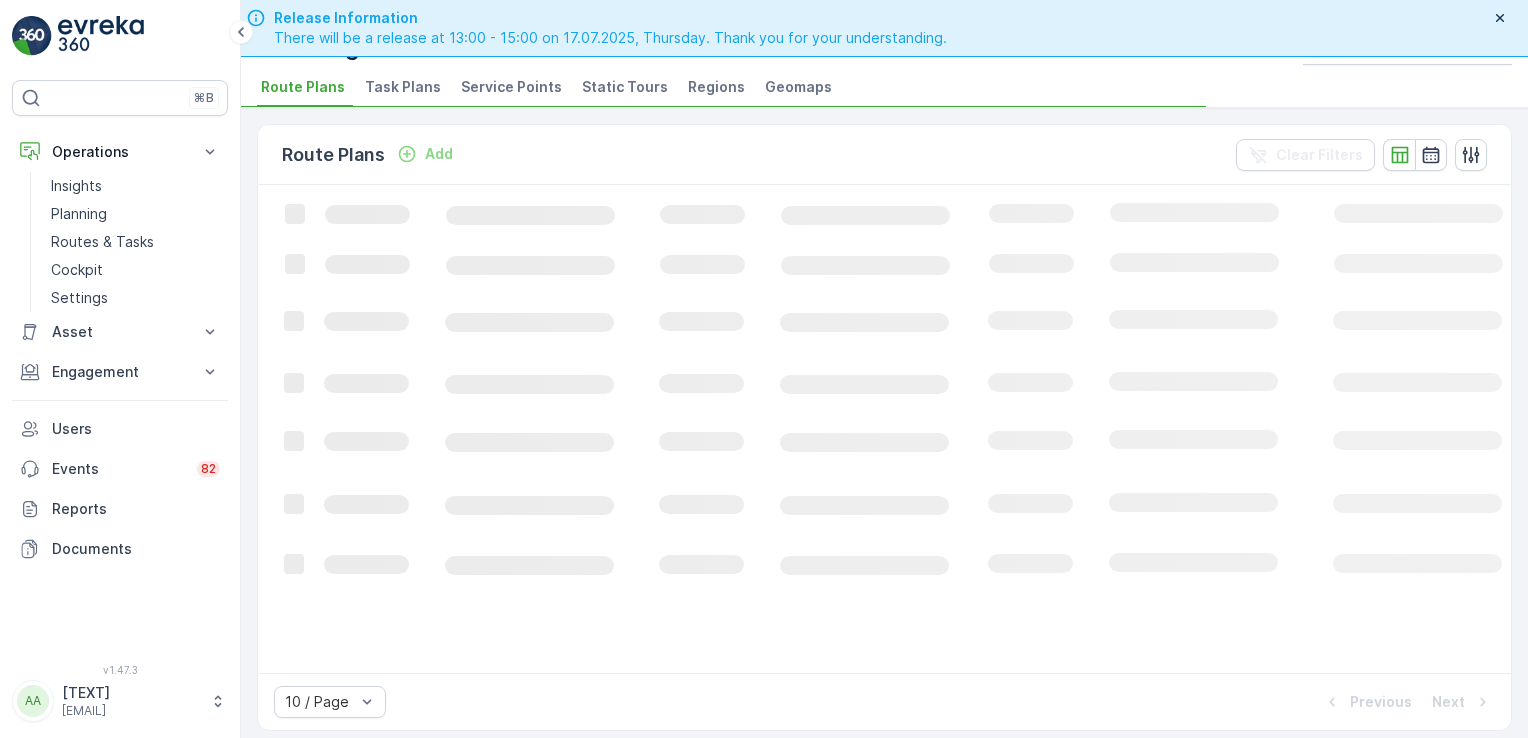 click on "Task Plans" at bounding box center (403, 87) 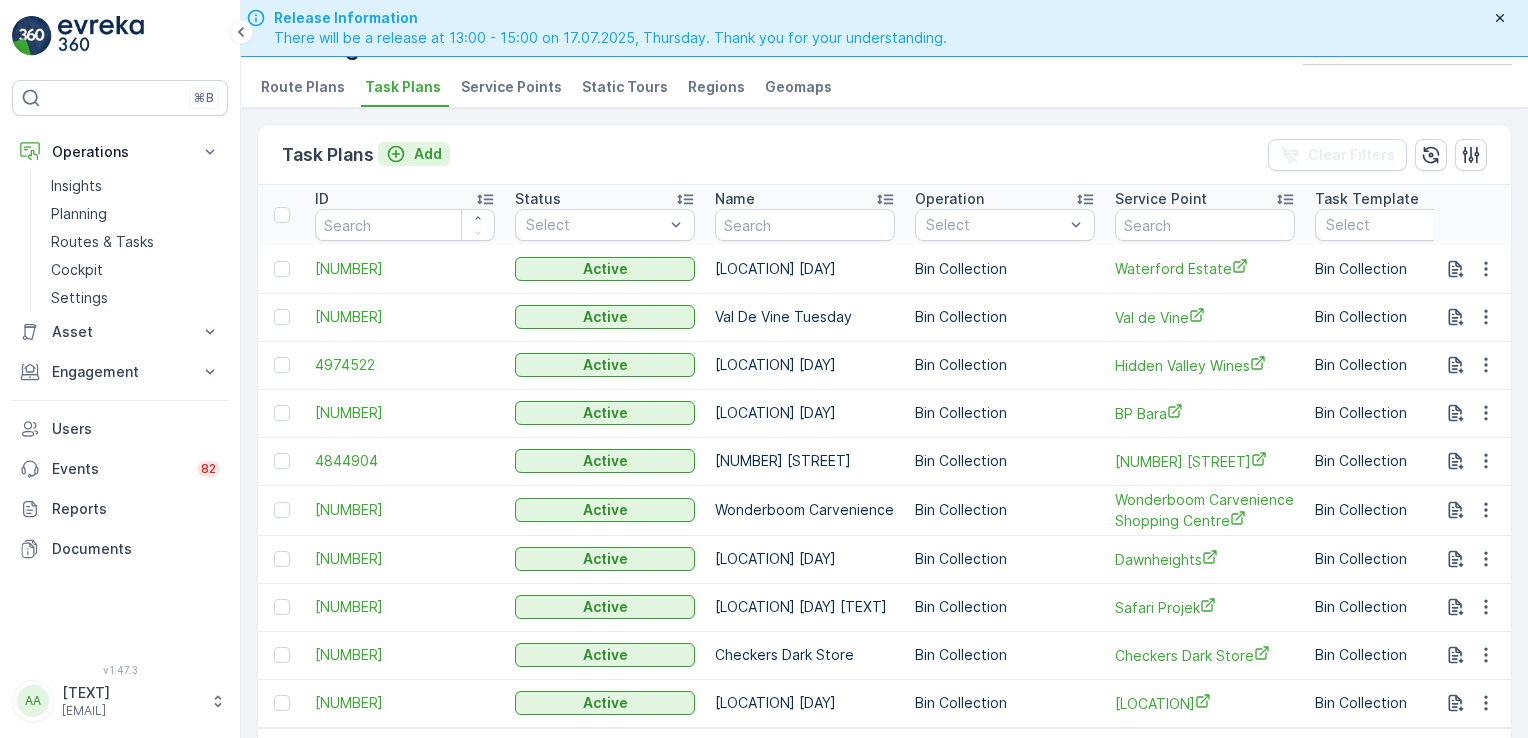 click on "Add" at bounding box center (428, 154) 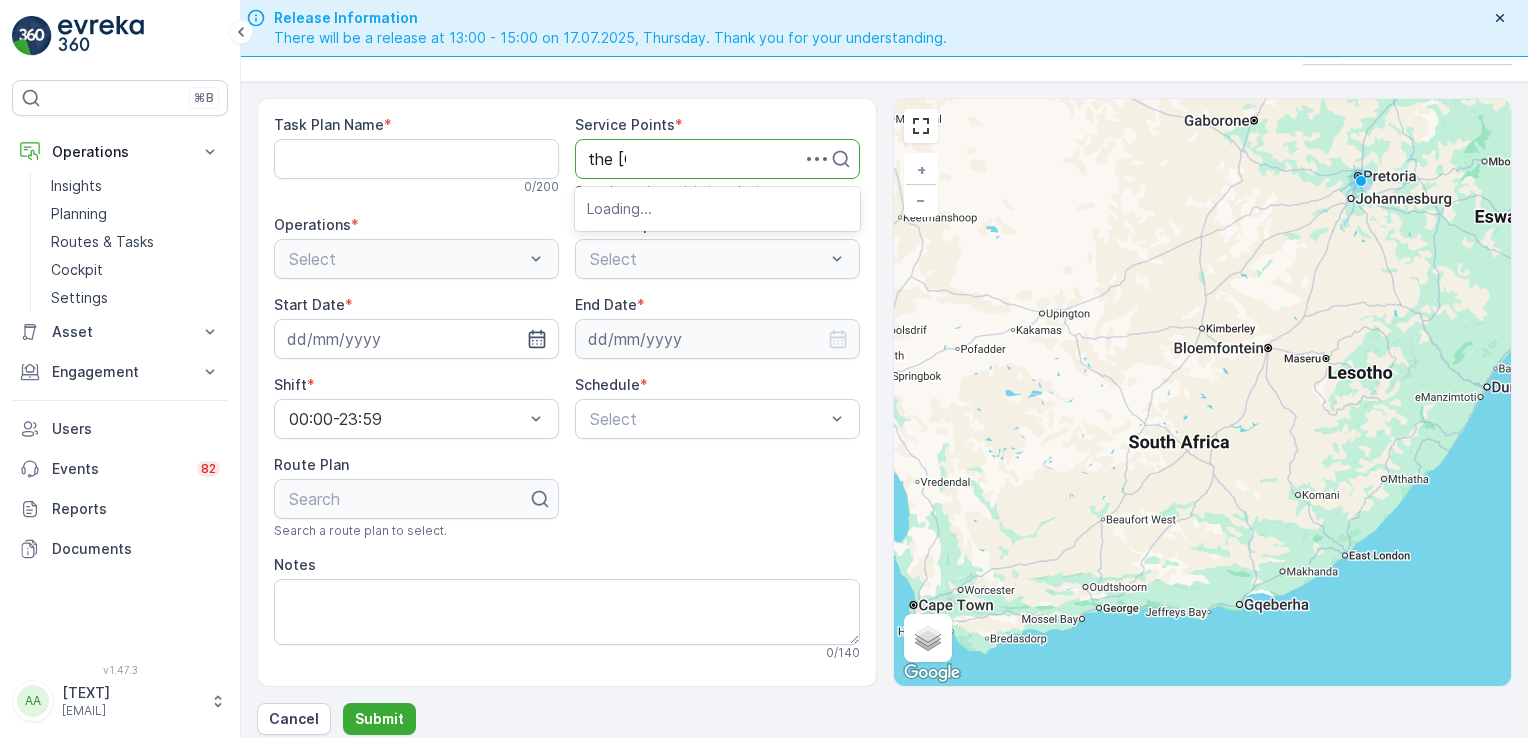type on "the" 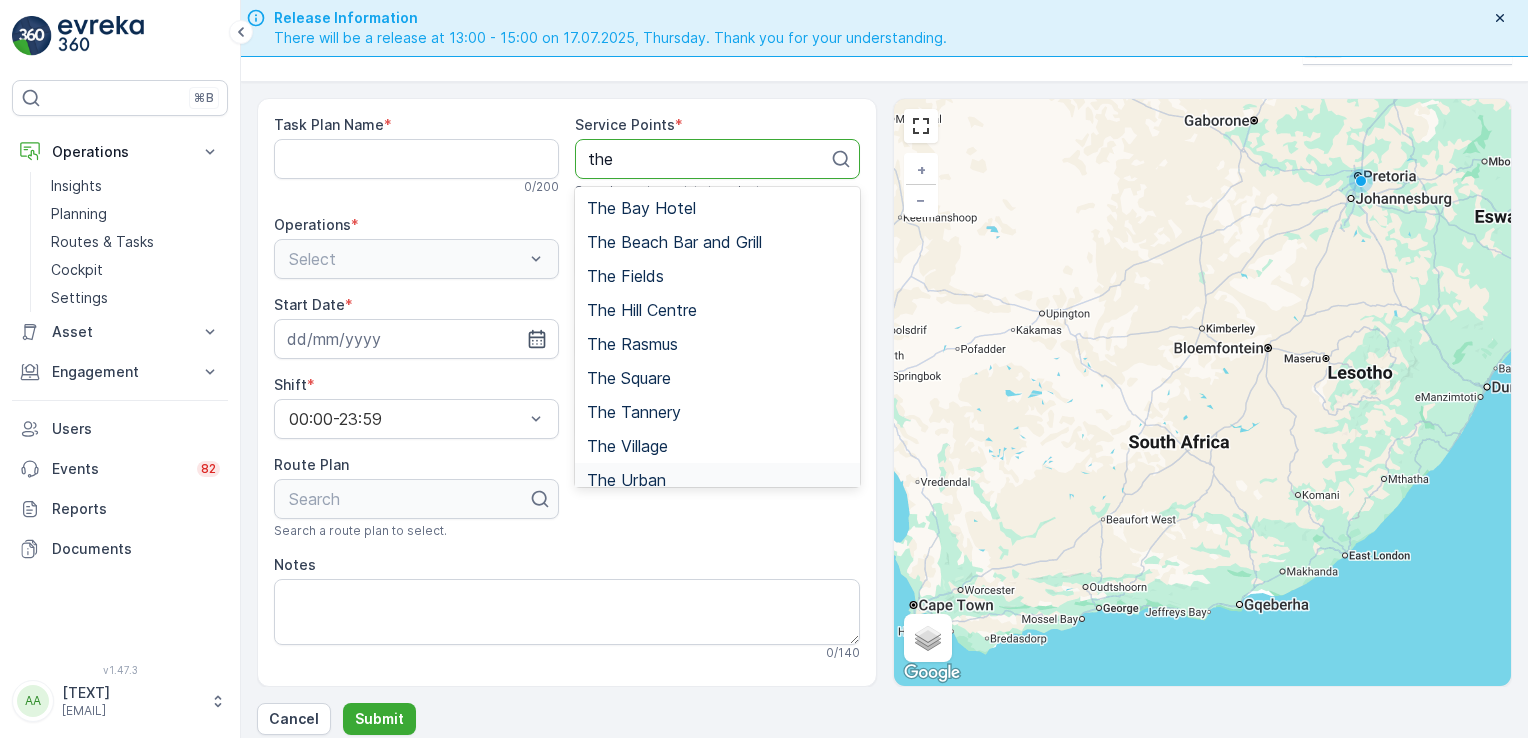 click on "The Urban" at bounding box center (626, 480) 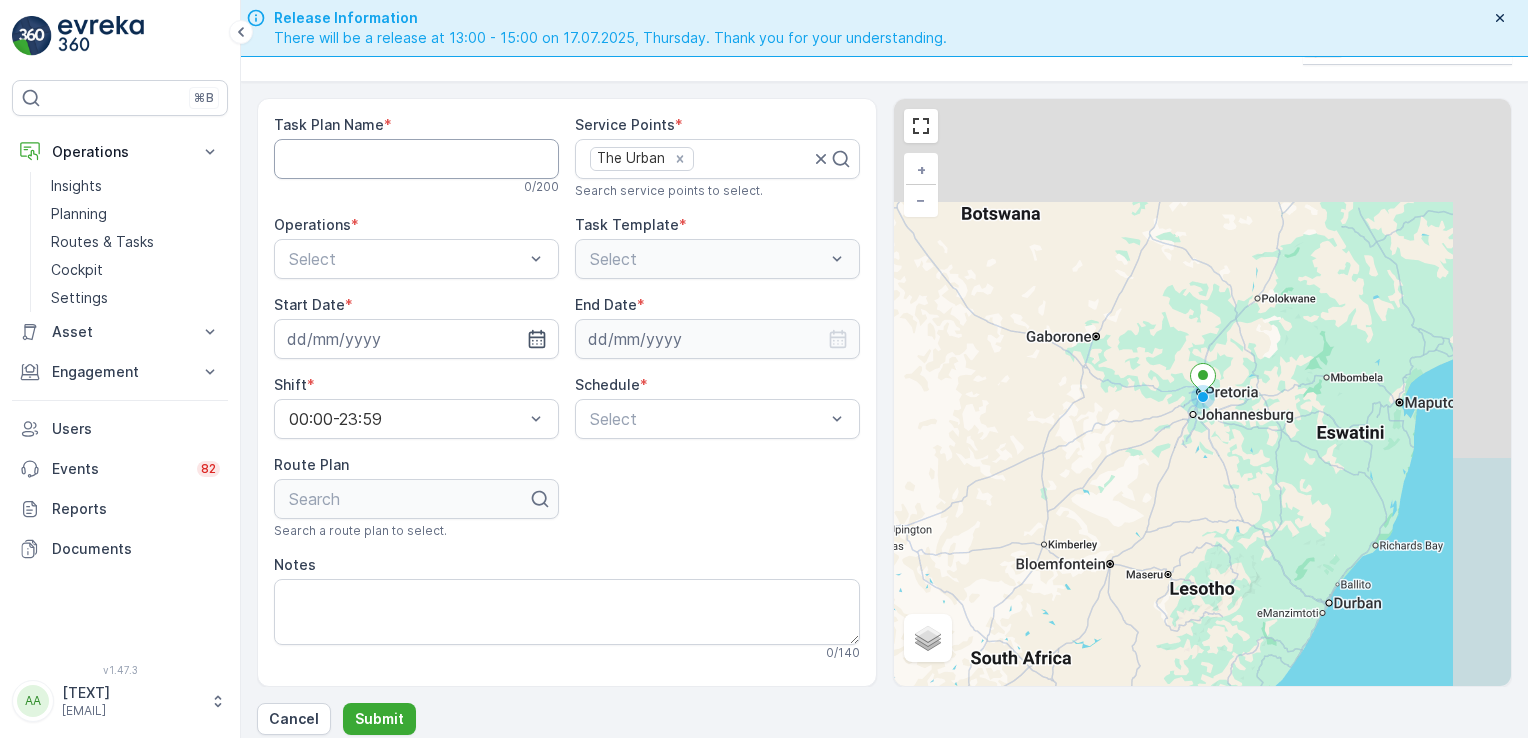 click on "Task Plan Name" at bounding box center (416, 159) 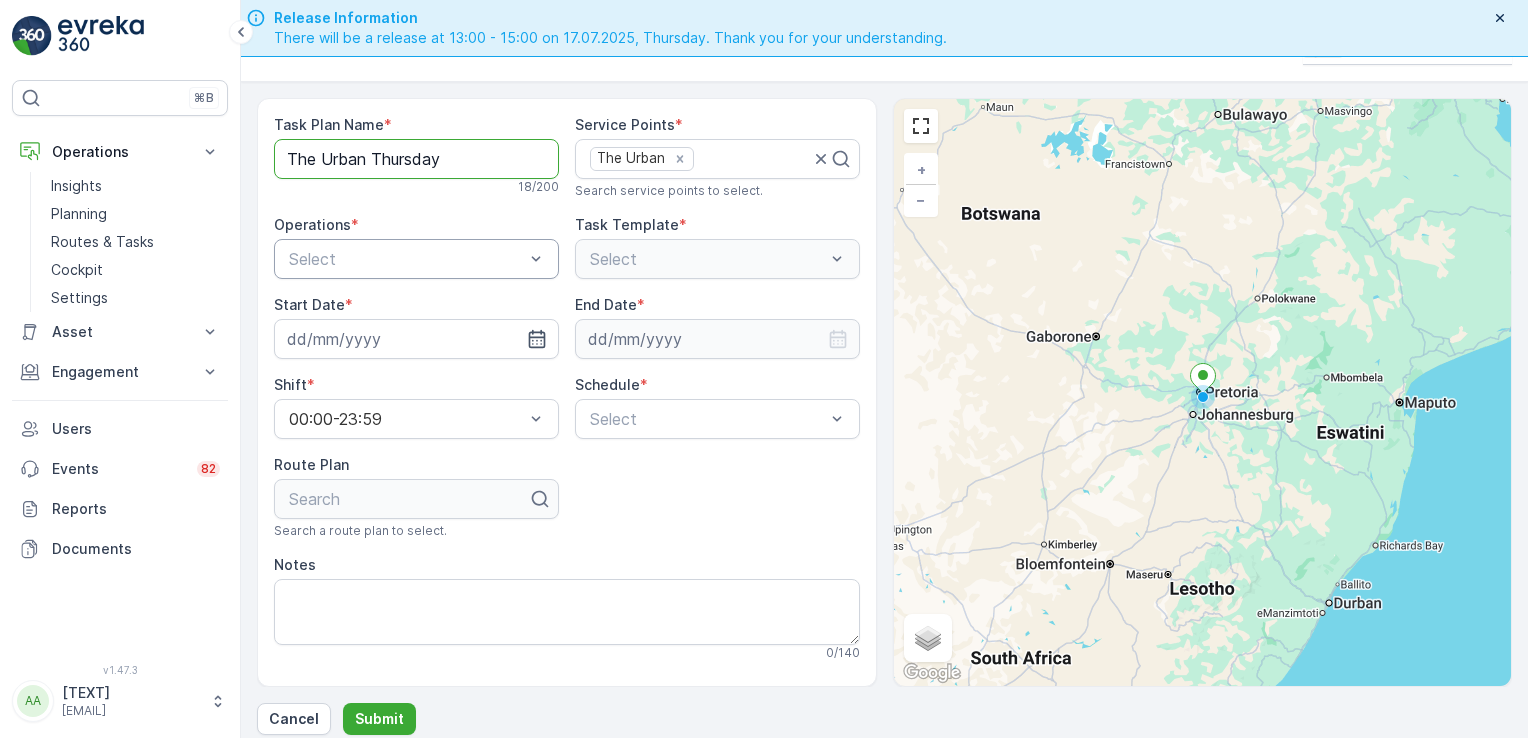type on "The Urban Thursday" 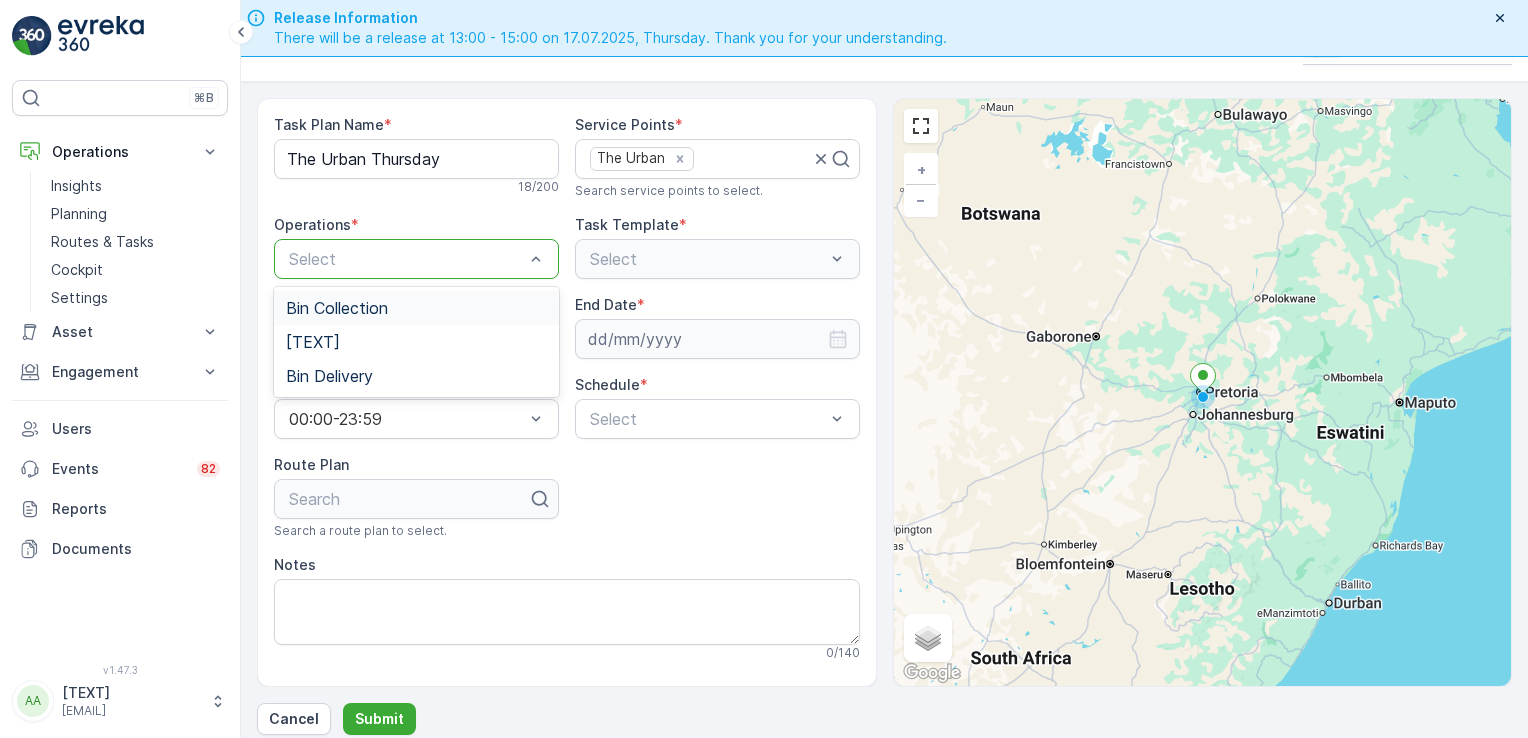 click on "Bin Collection" at bounding box center (337, 308) 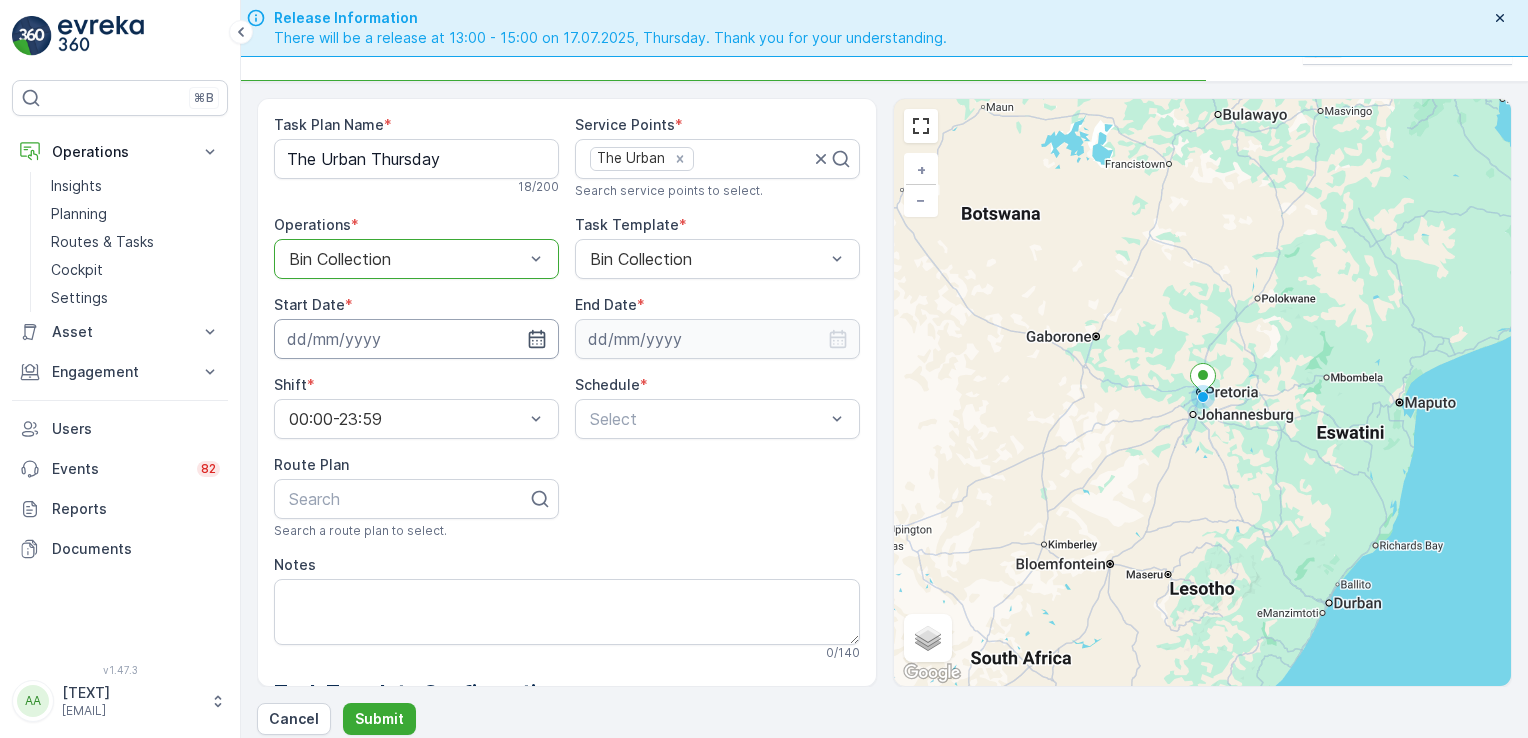 click at bounding box center [416, 339] 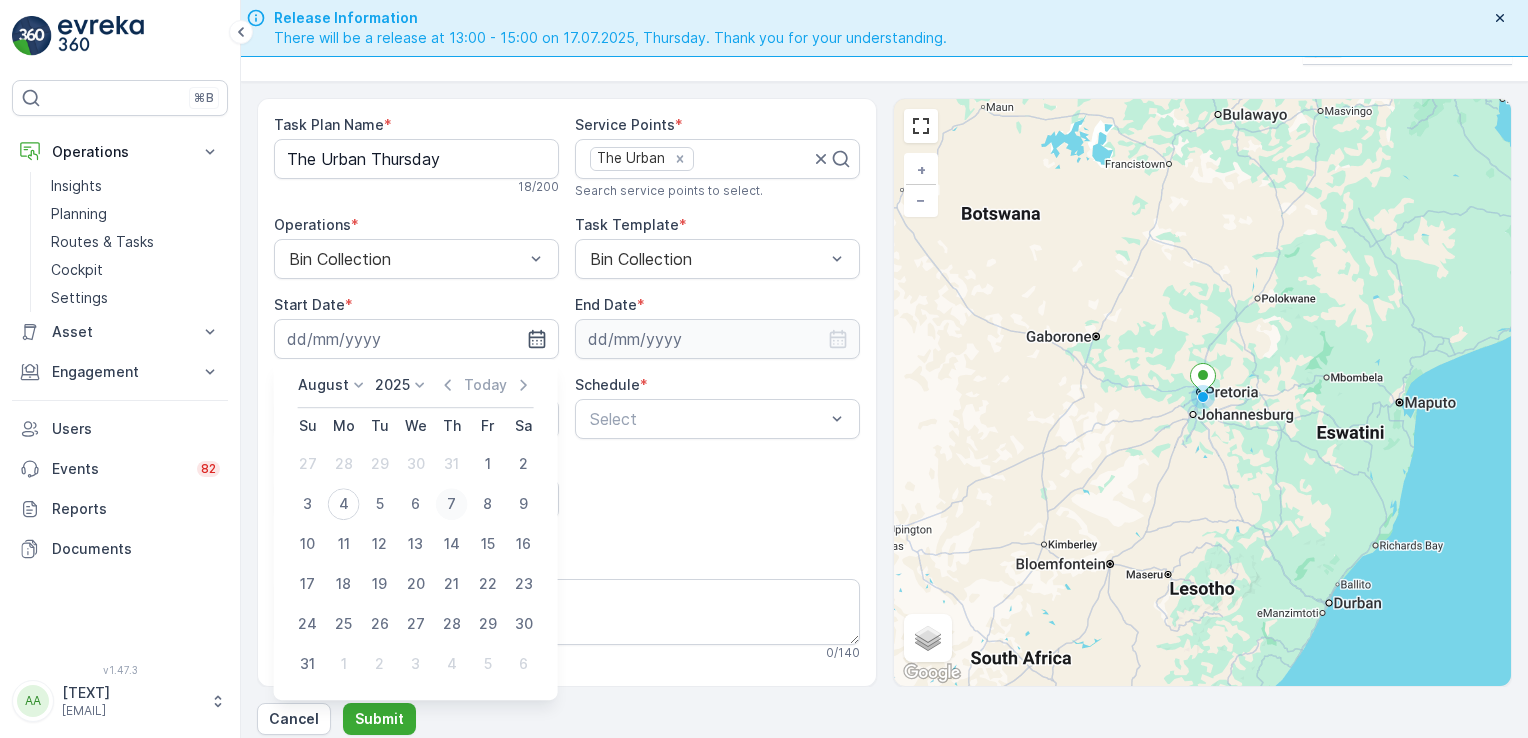 click on "7" at bounding box center [452, 504] 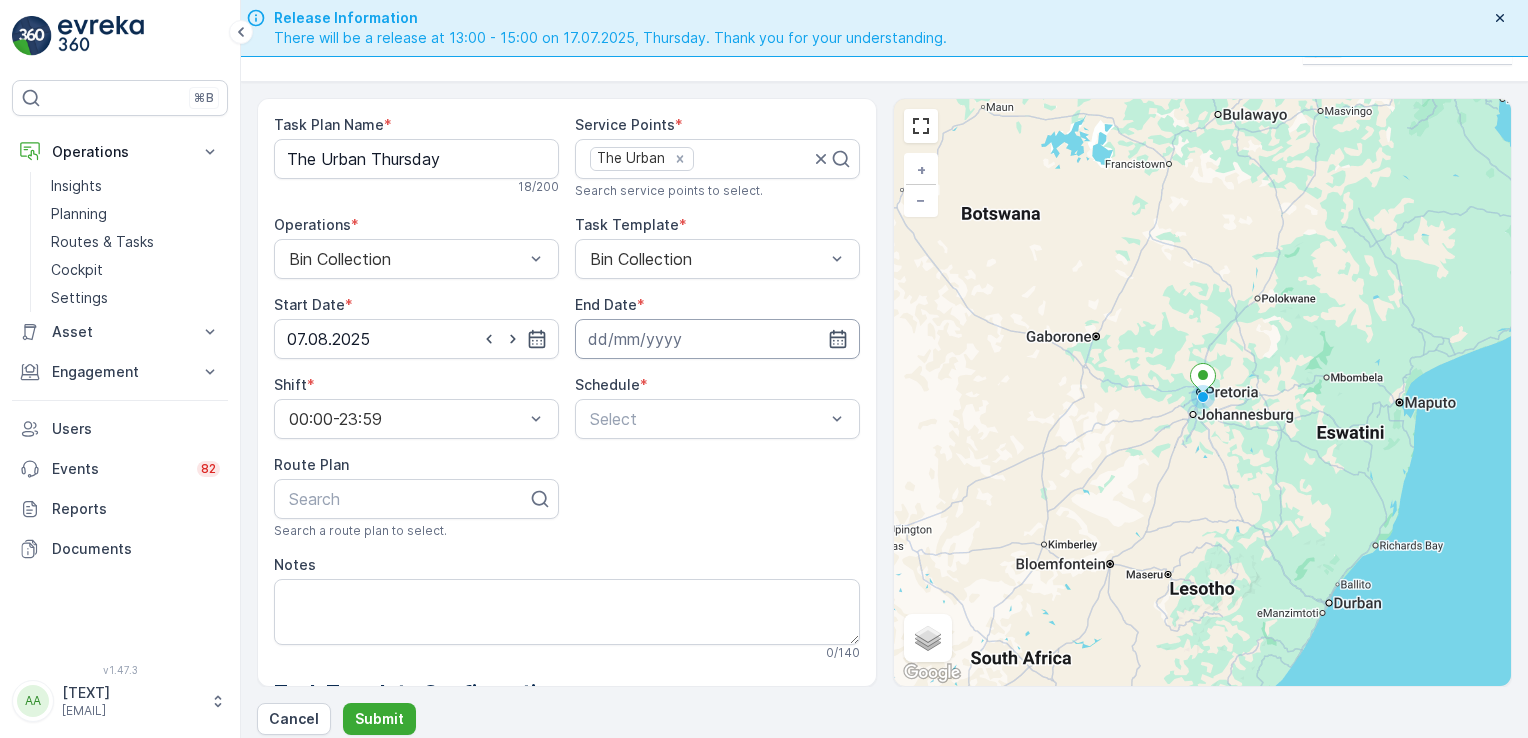 click at bounding box center (717, 339) 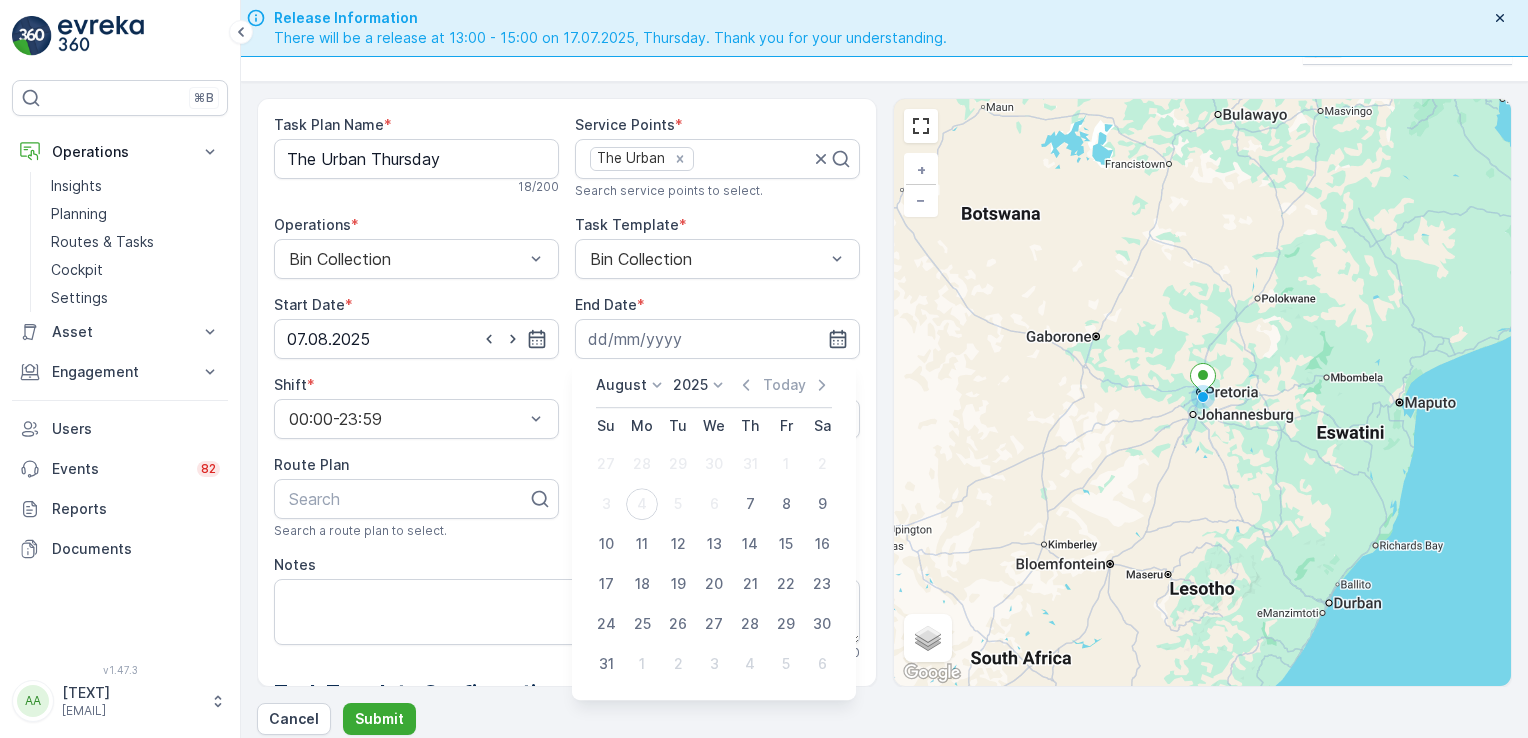 click 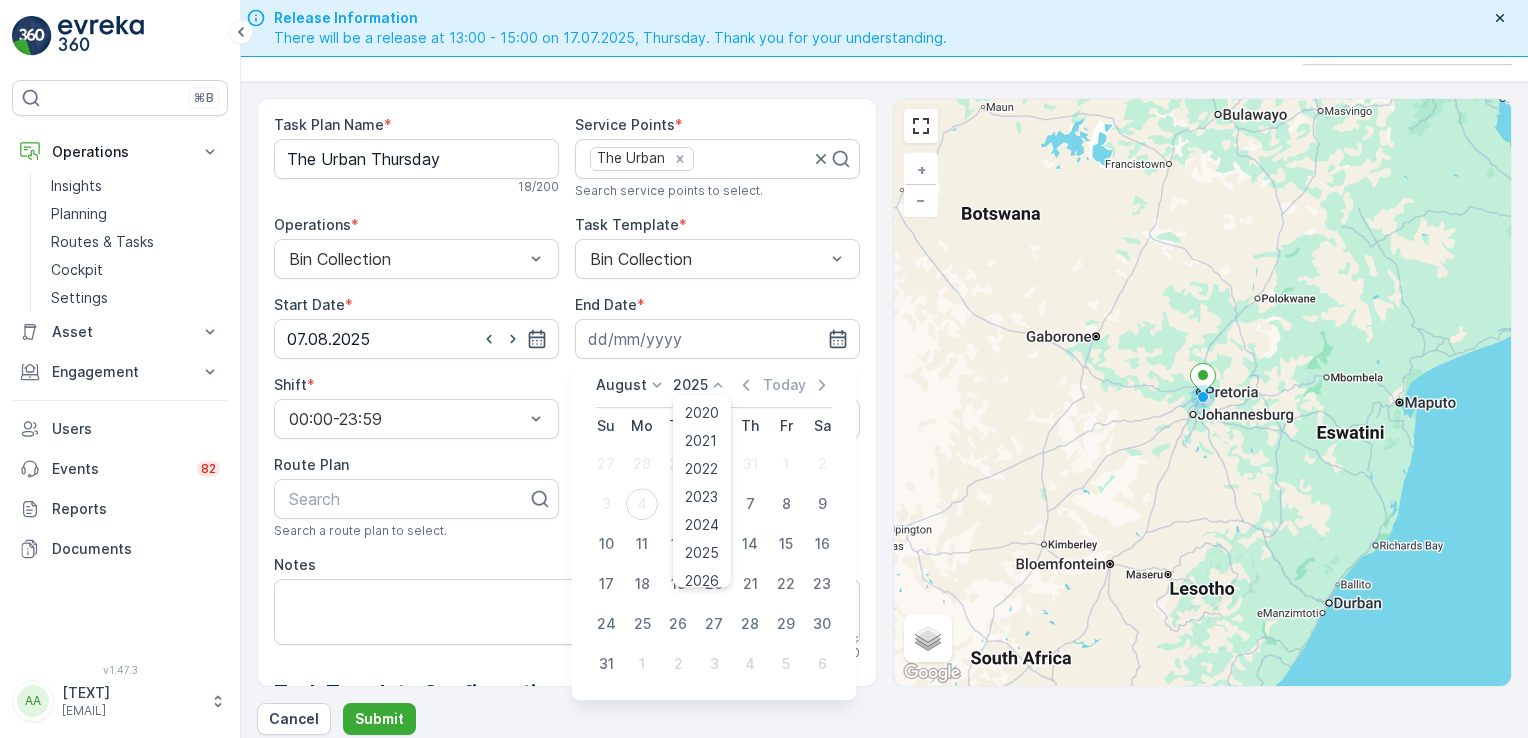 scroll, scrollTop: 124, scrollLeft: 0, axis: vertical 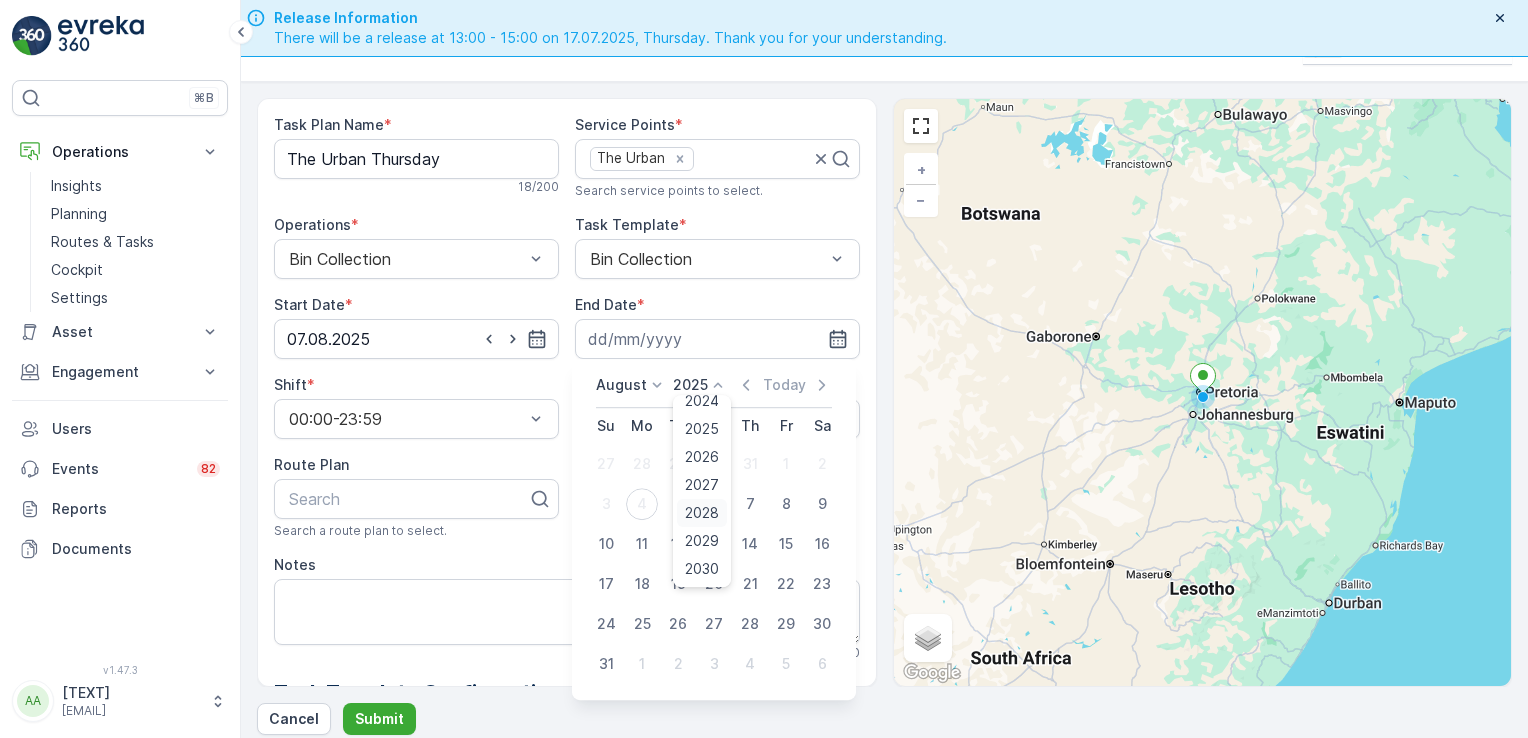 click on "2028" at bounding box center [702, 513] 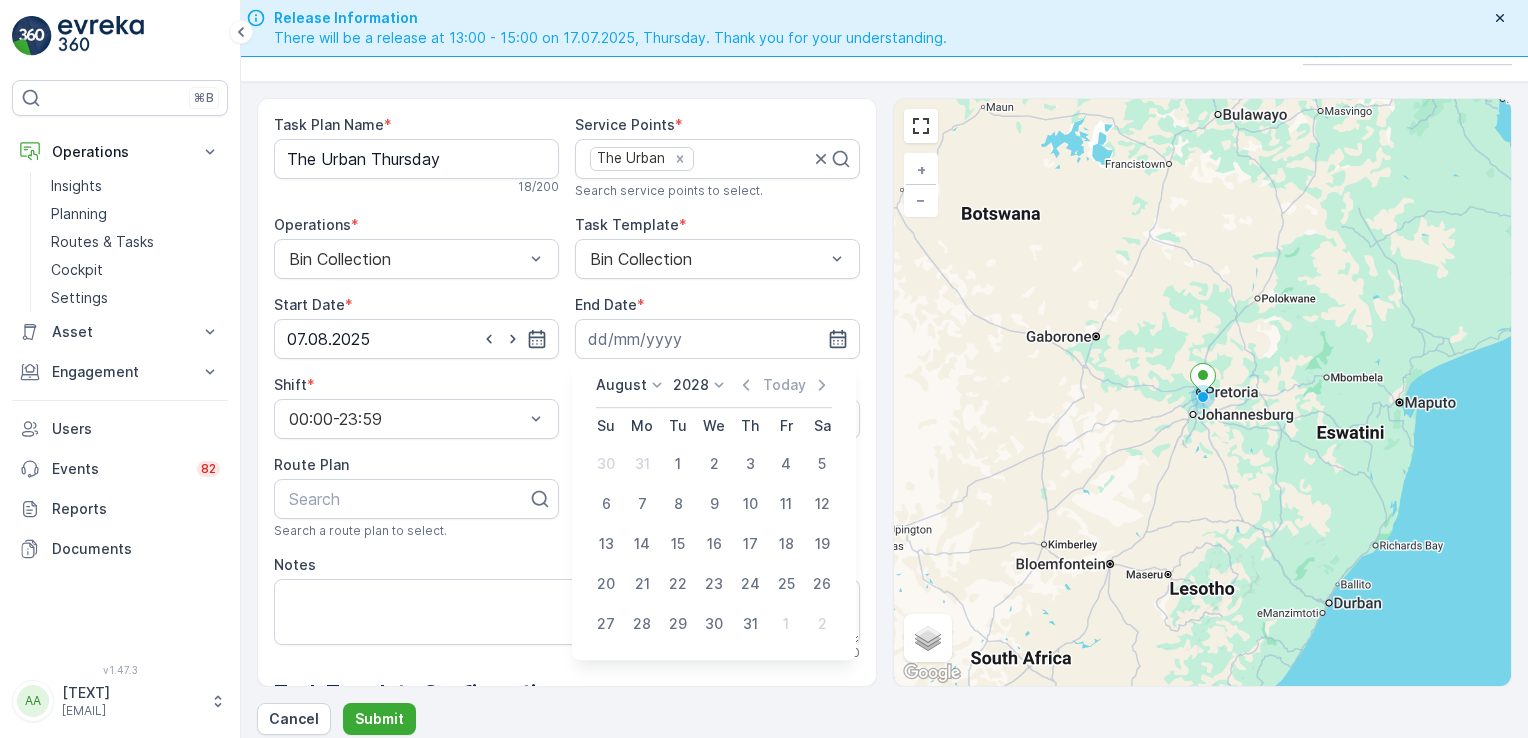click 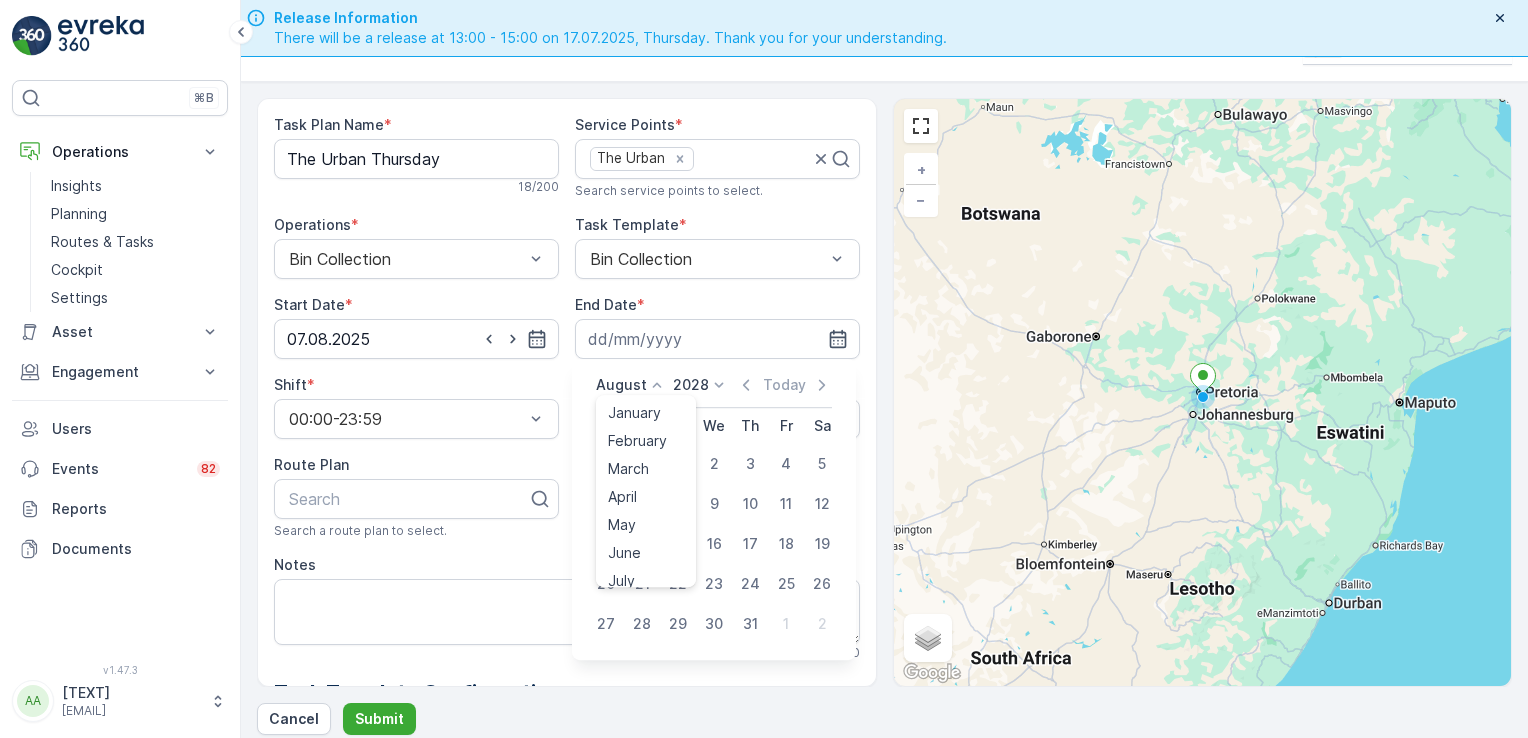 scroll, scrollTop: 152, scrollLeft: 0, axis: vertical 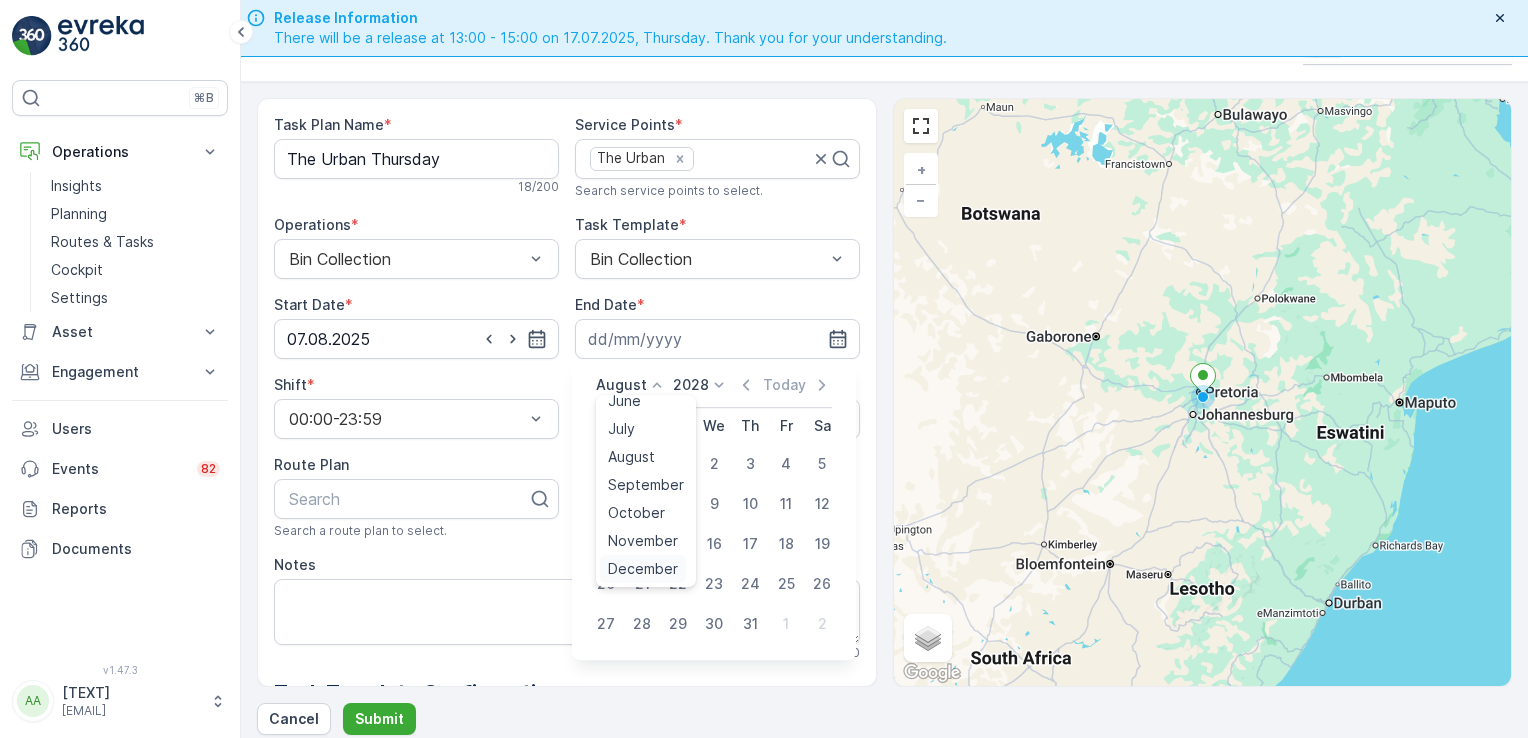 click on "December" at bounding box center (643, 569) 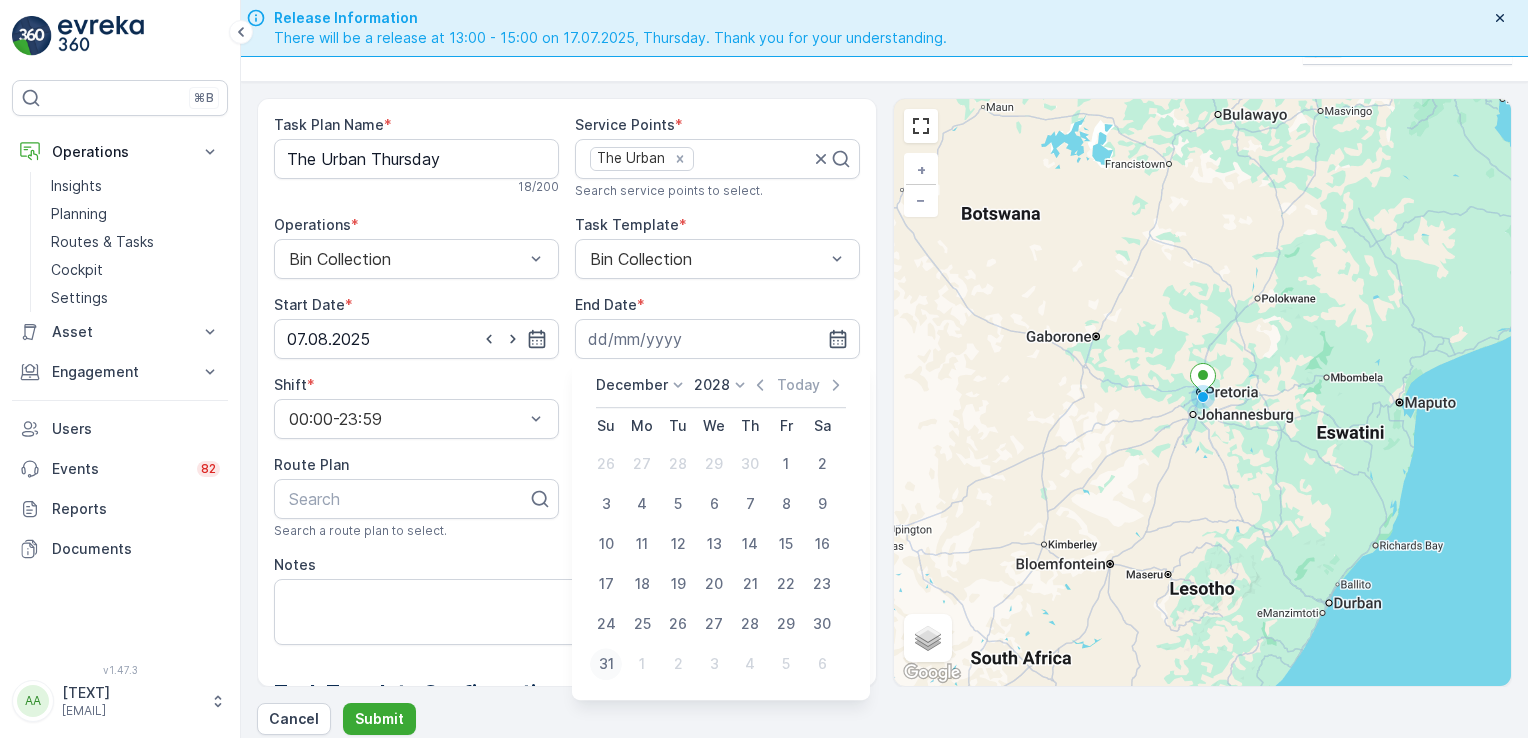 click on "31" at bounding box center [606, 664] 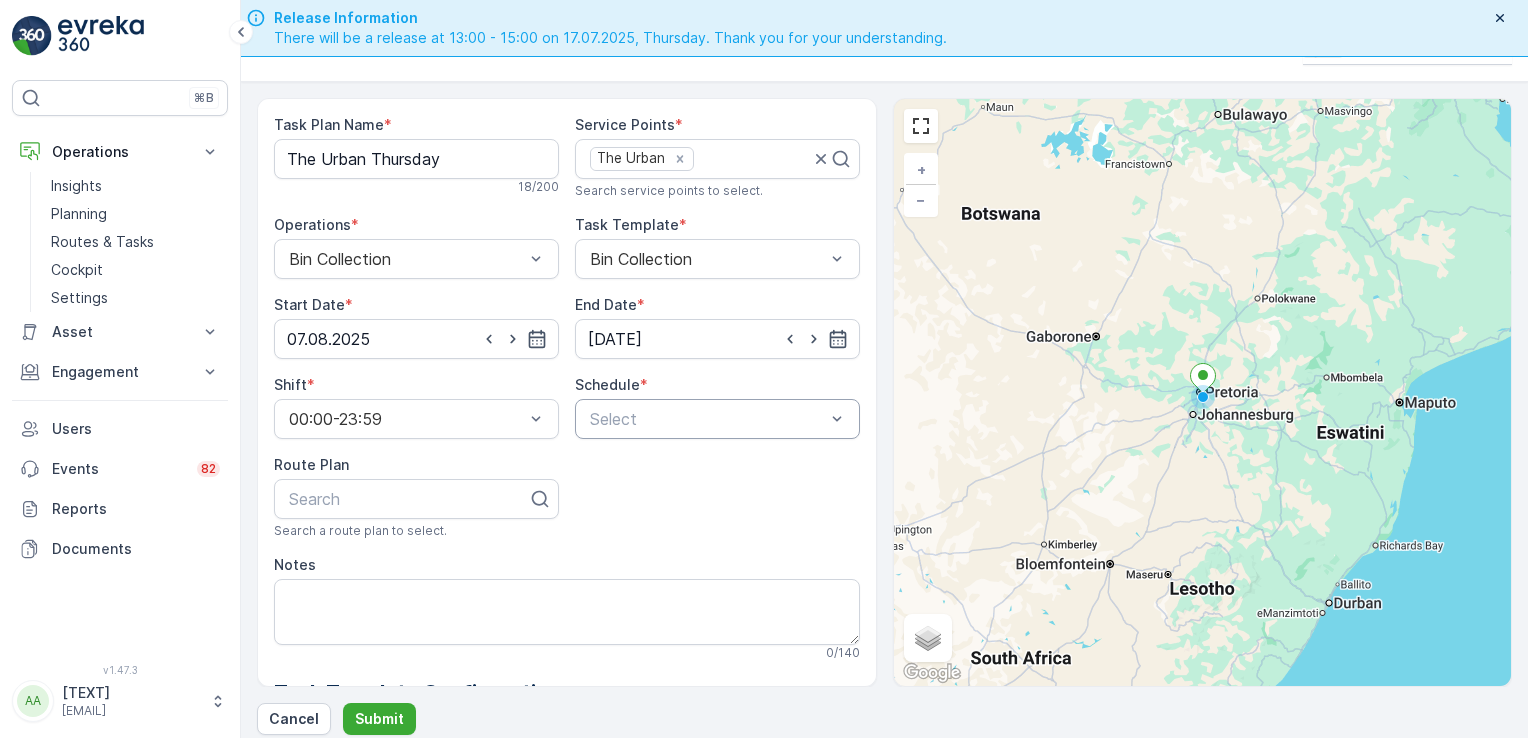 click on "Select" at bounding box center (717, 419) 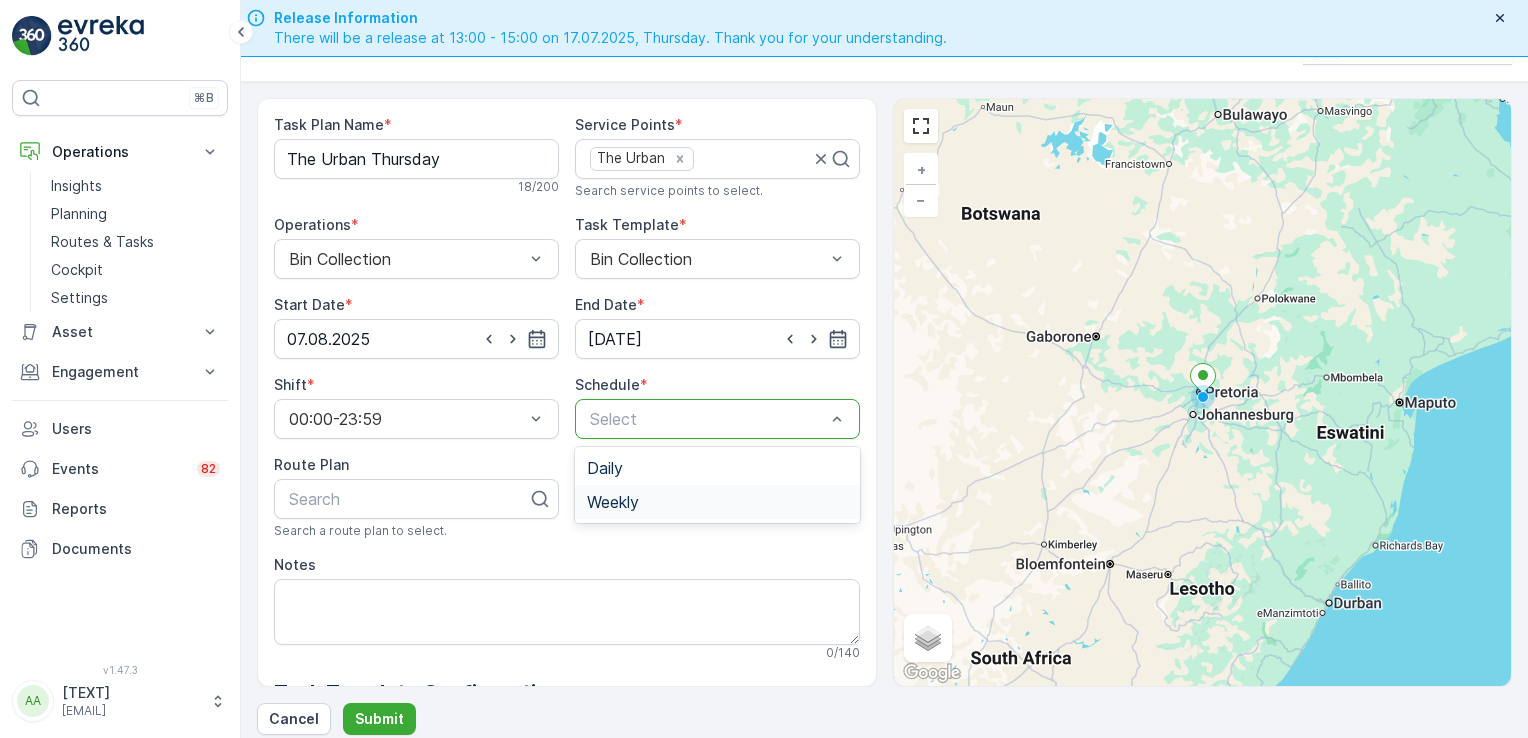 click on "Weekly" at bounding box center [613, 502] 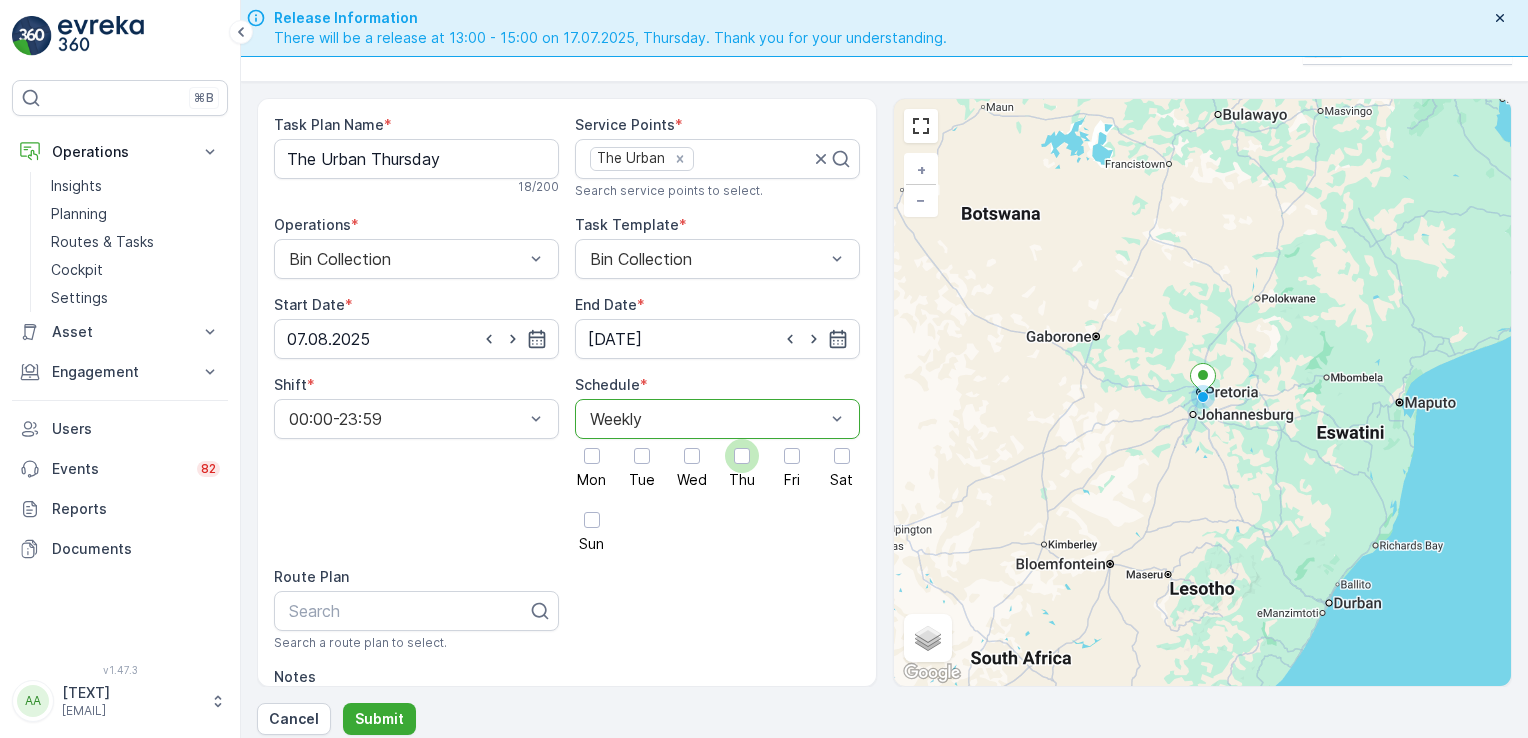 click at bounding box center [742, 456] 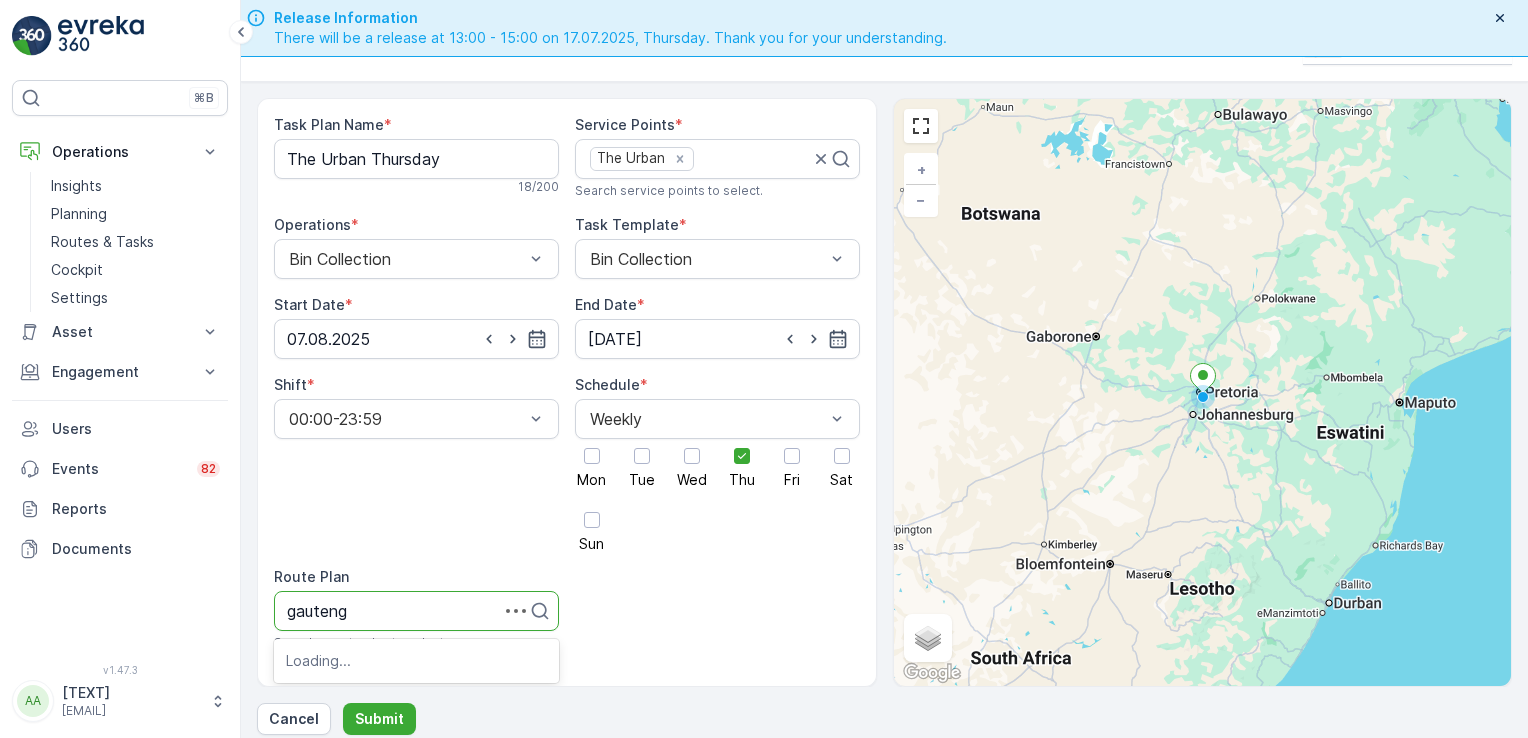 type on "gauteng r" 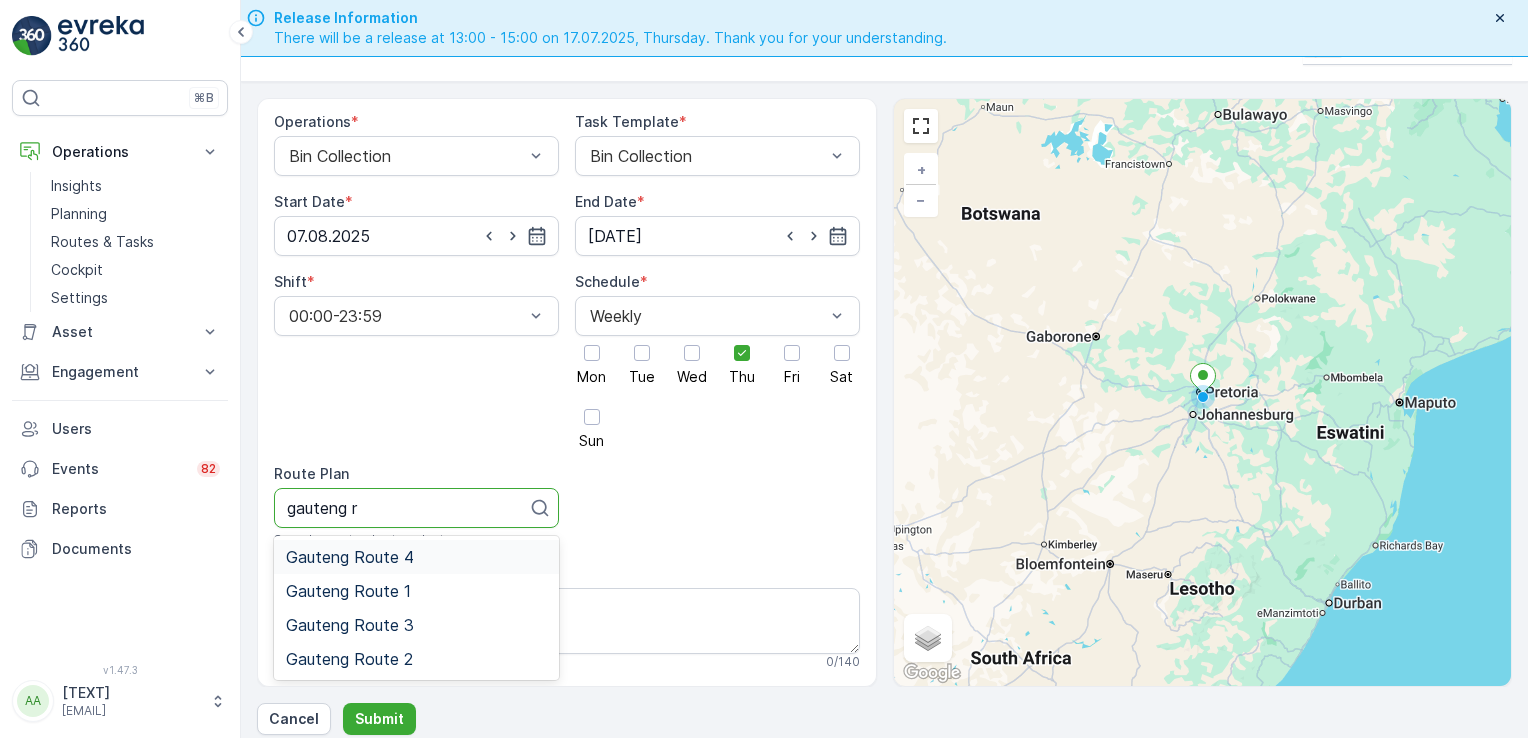 scroll, scrollTop: 222, scrollLeft: 0, axis: vertical 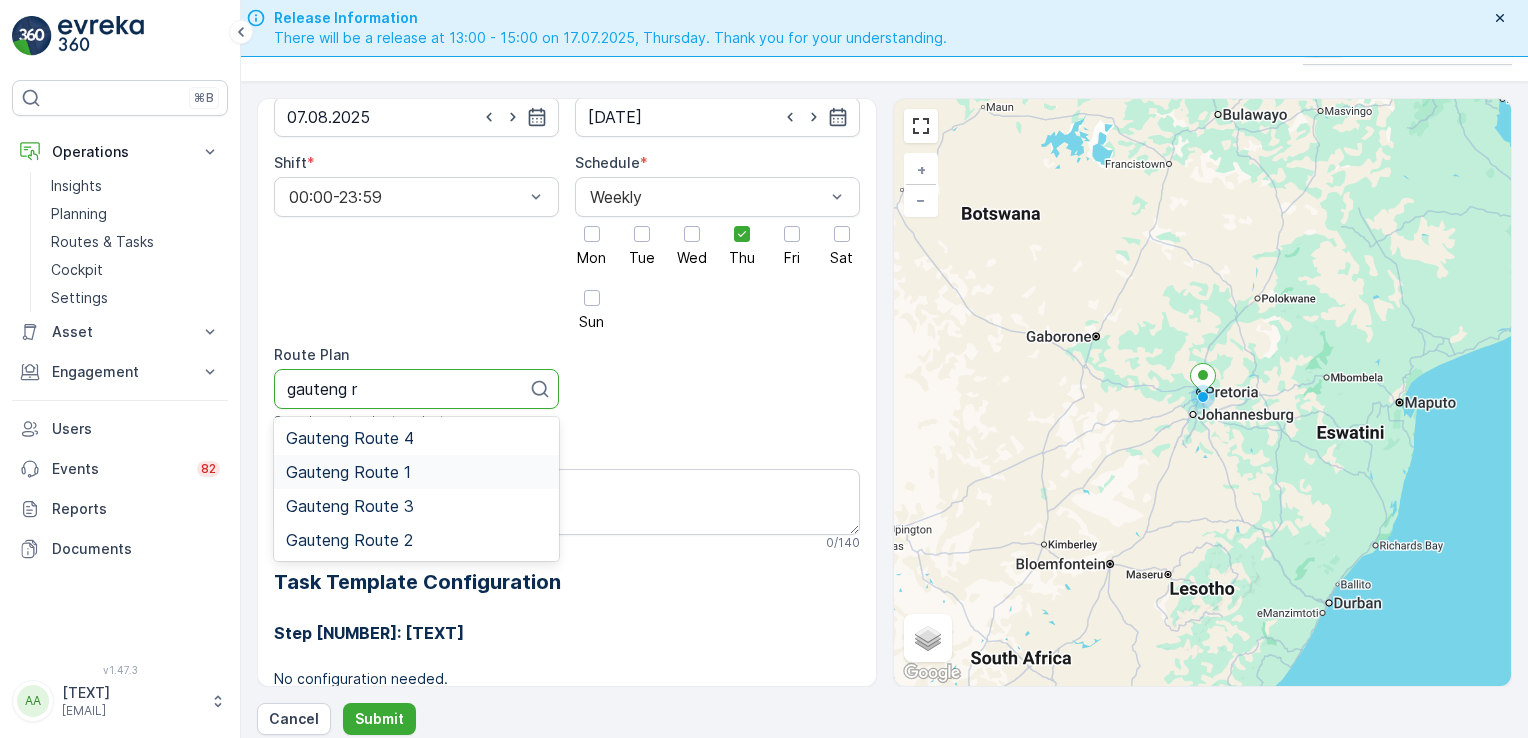 click on "Gauteng Route 1" at bounding box center [348, 472] 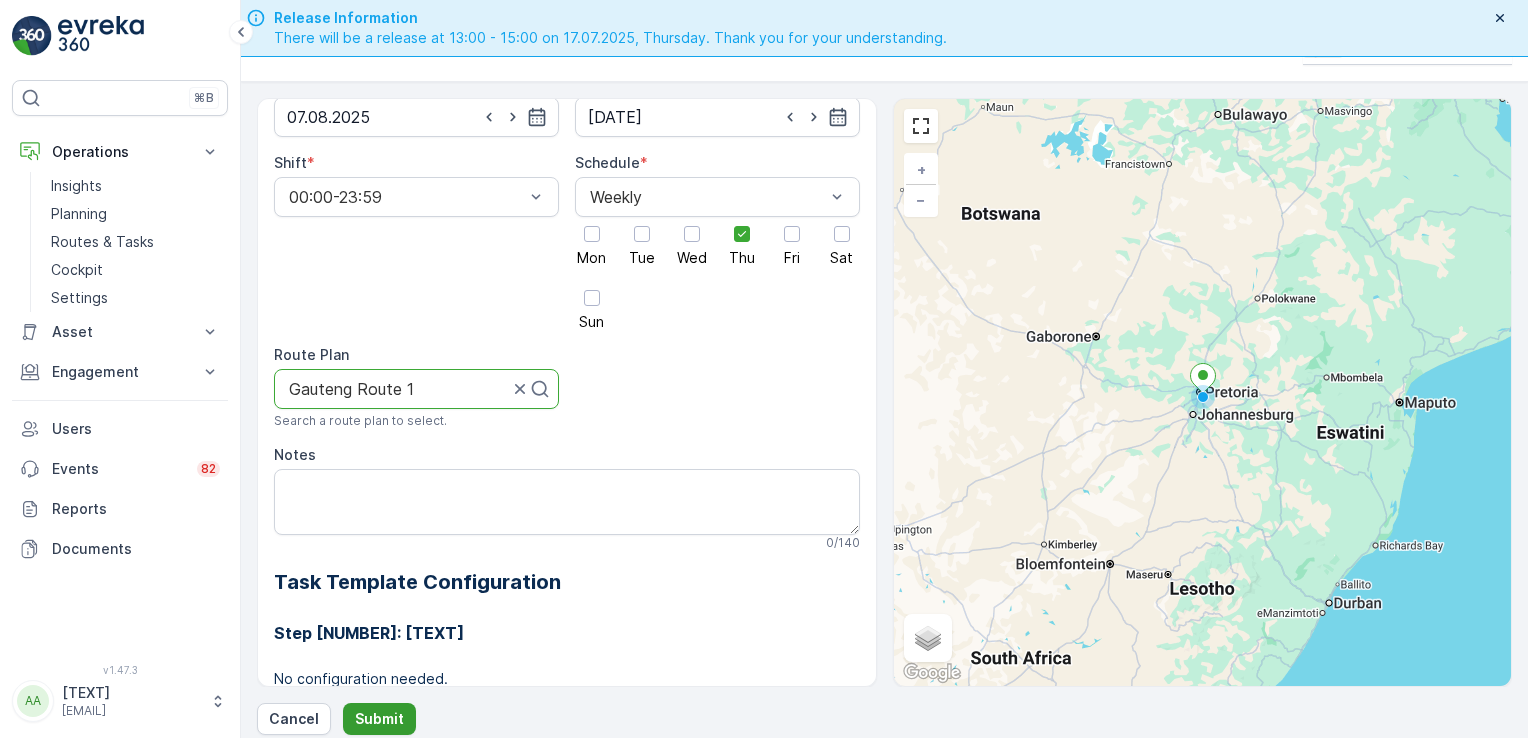 click on "Submit" at bounding box center (379, 719) 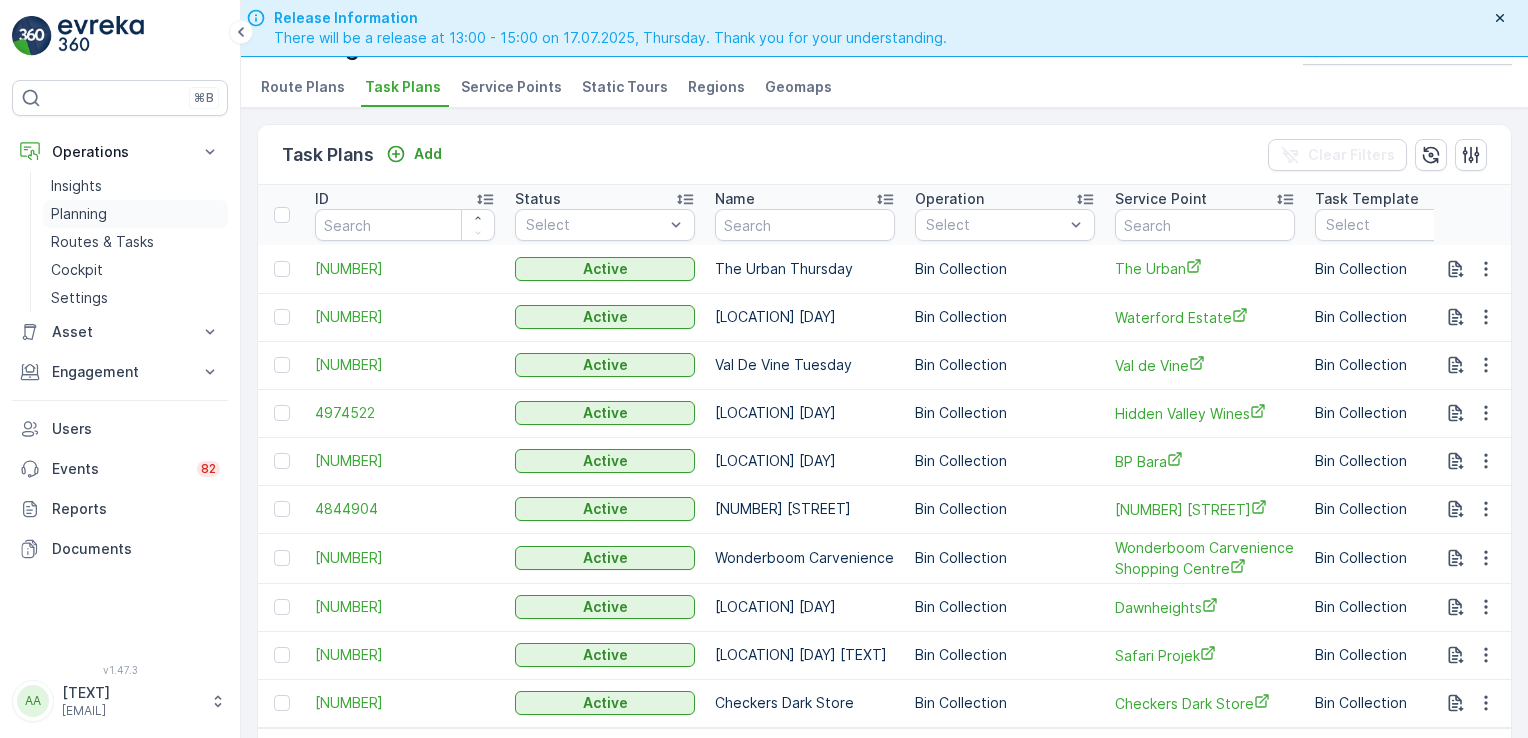 click on "Planning" at bounding box center (79, 214) 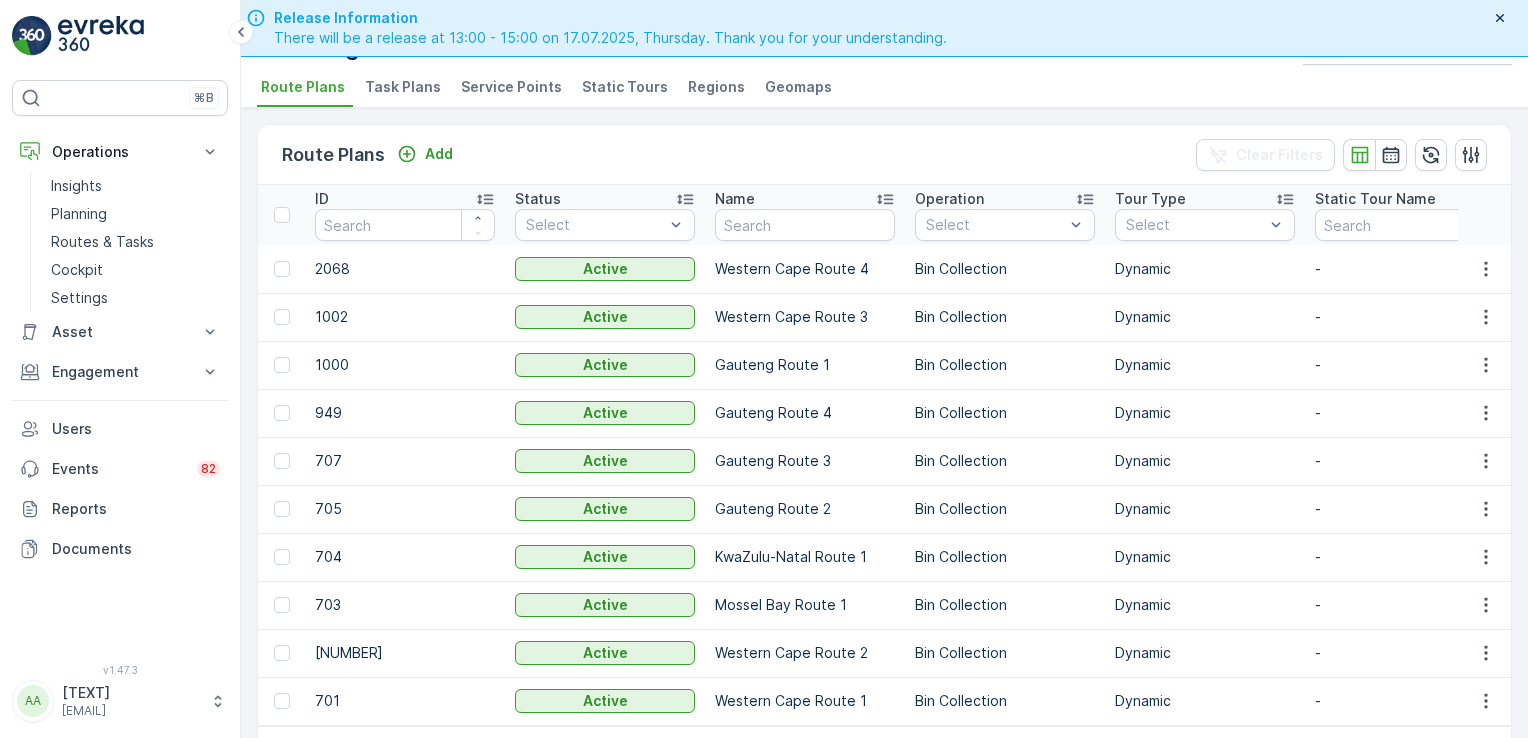 click on "Service Points" at bounding box center (511, 87) 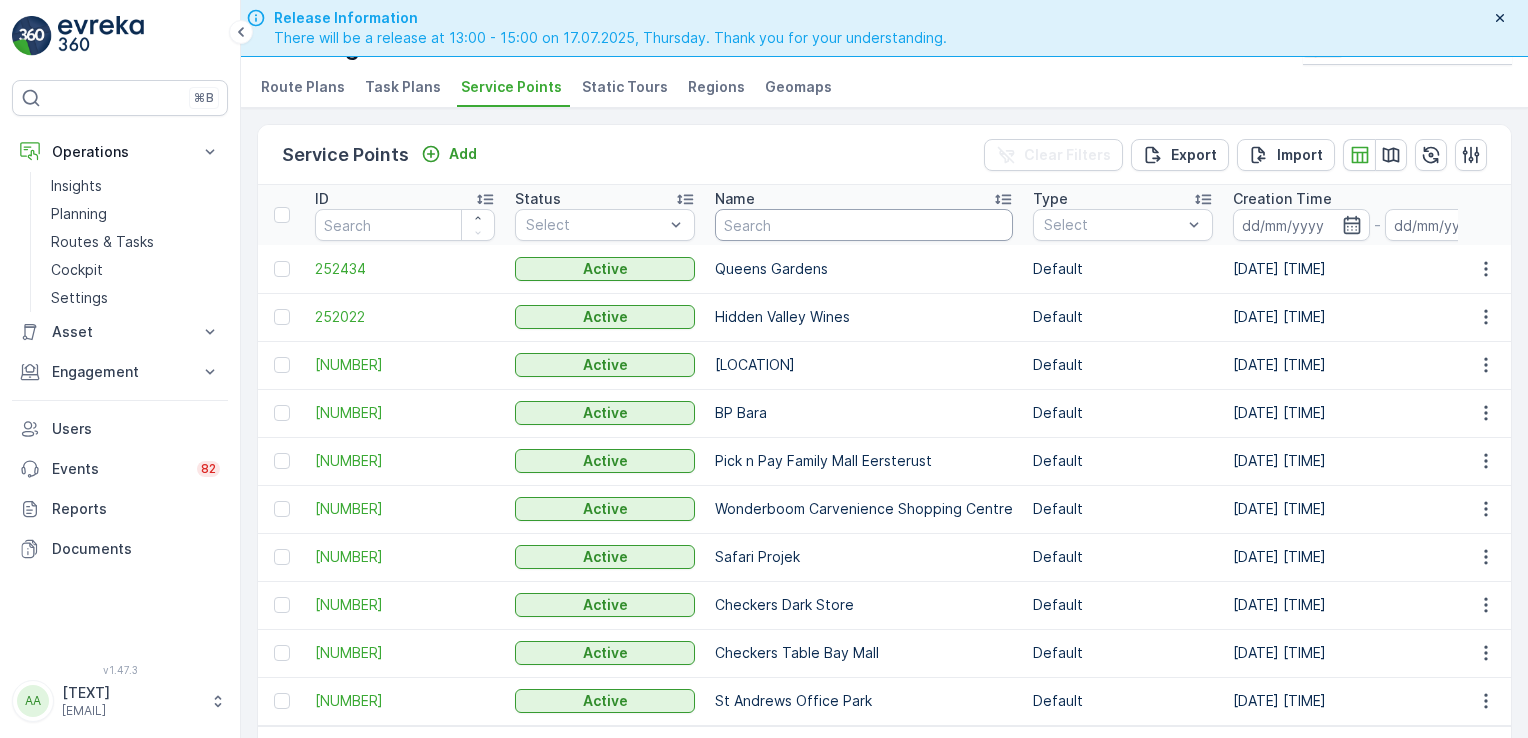 click at bounding box center (864, 225) 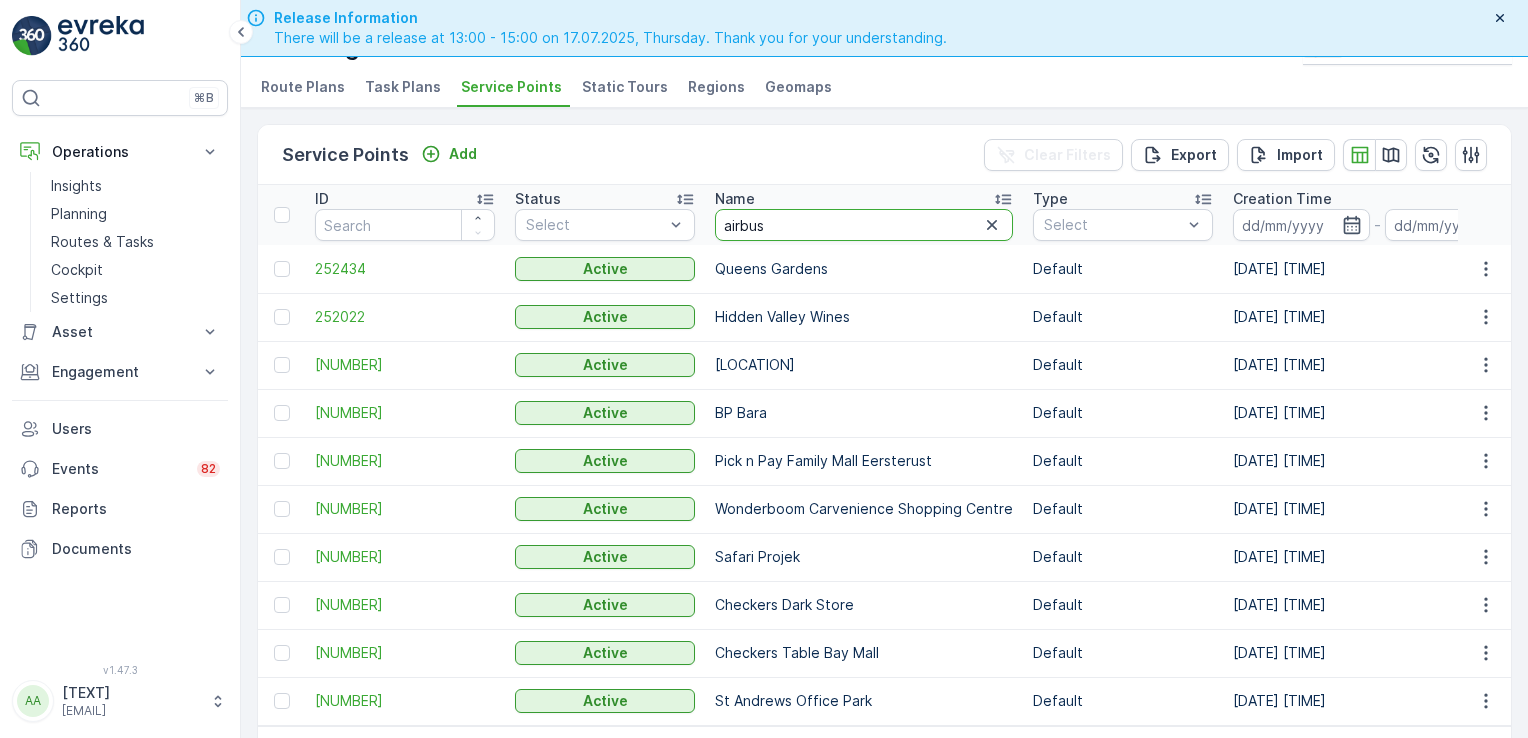 type on "airbus" 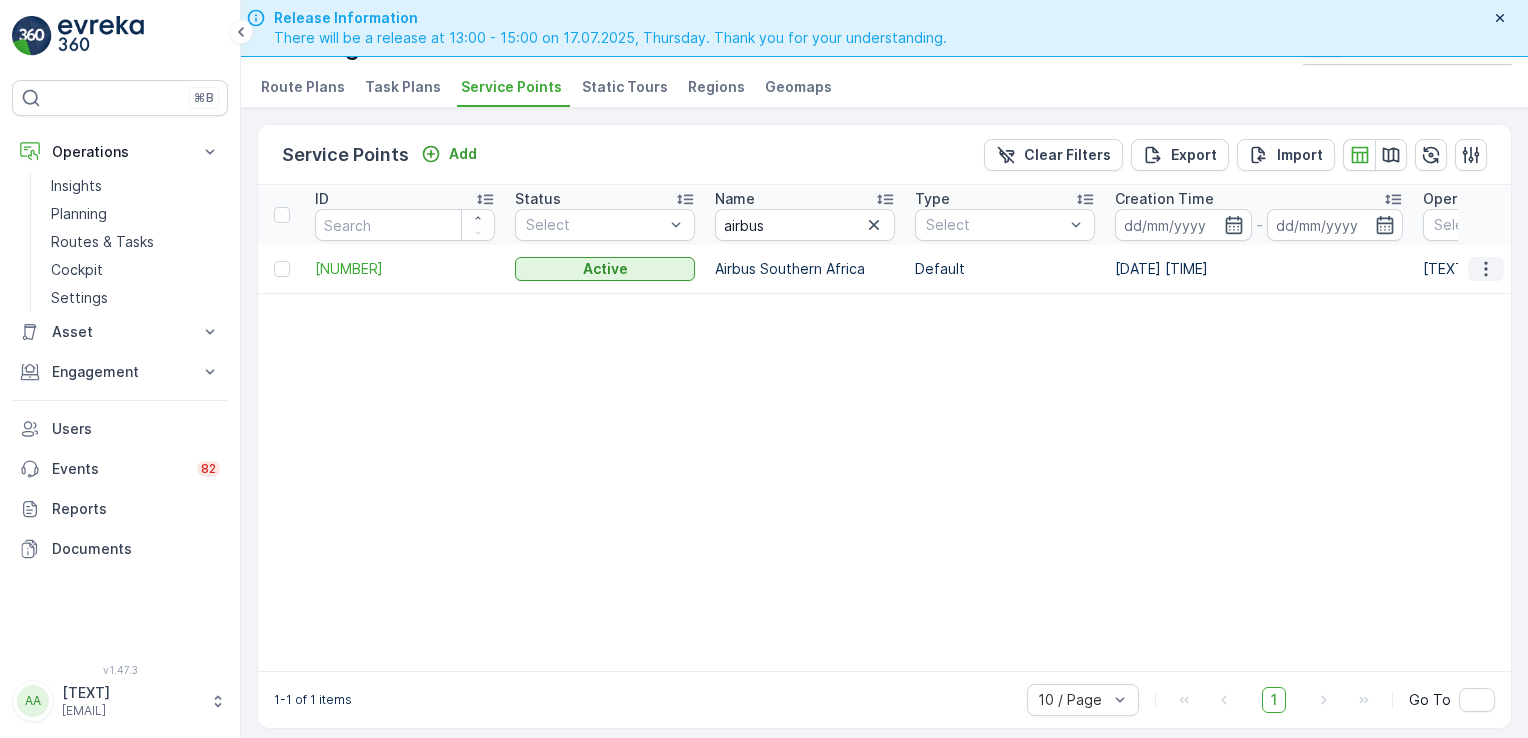 click 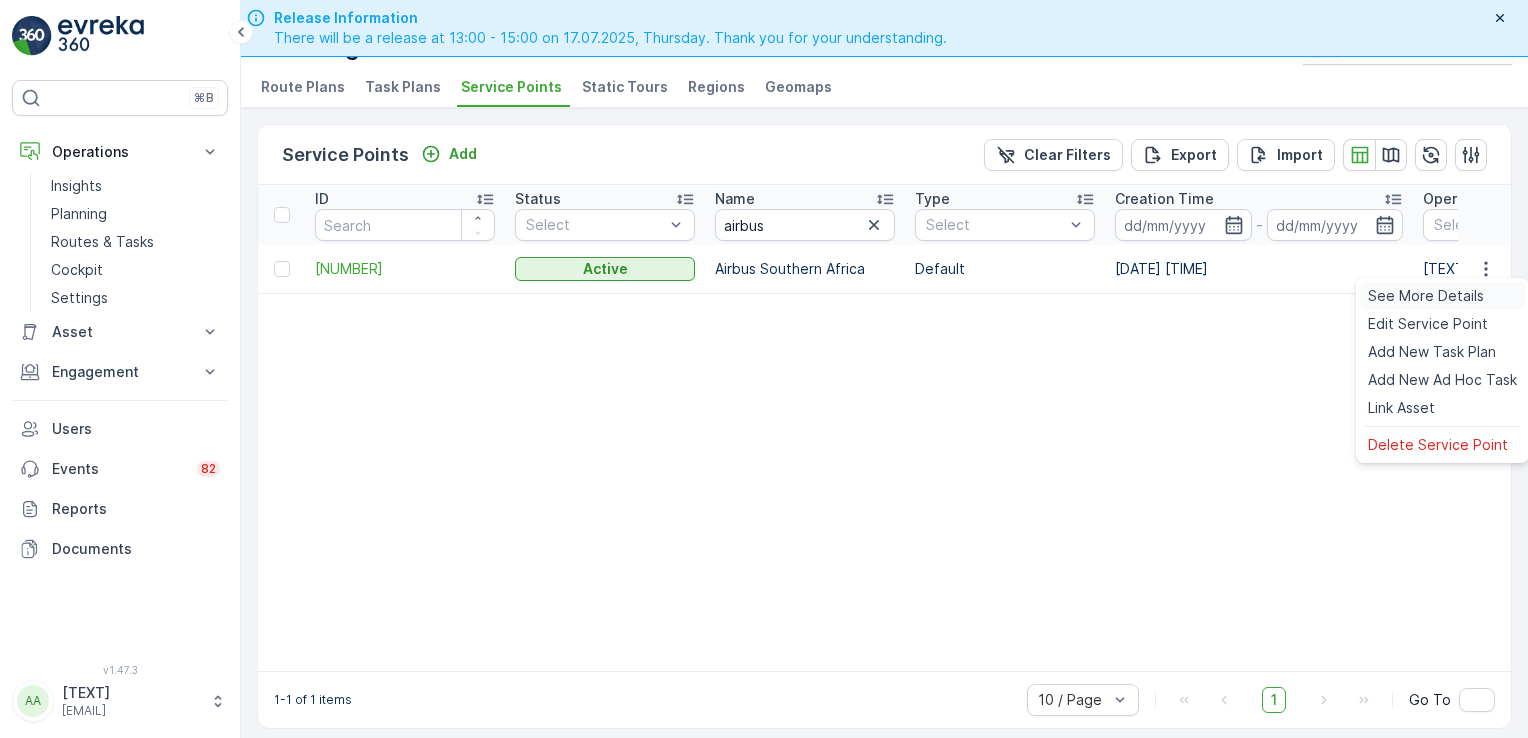 click on "See More Details" at bounding box center [1426, 296] 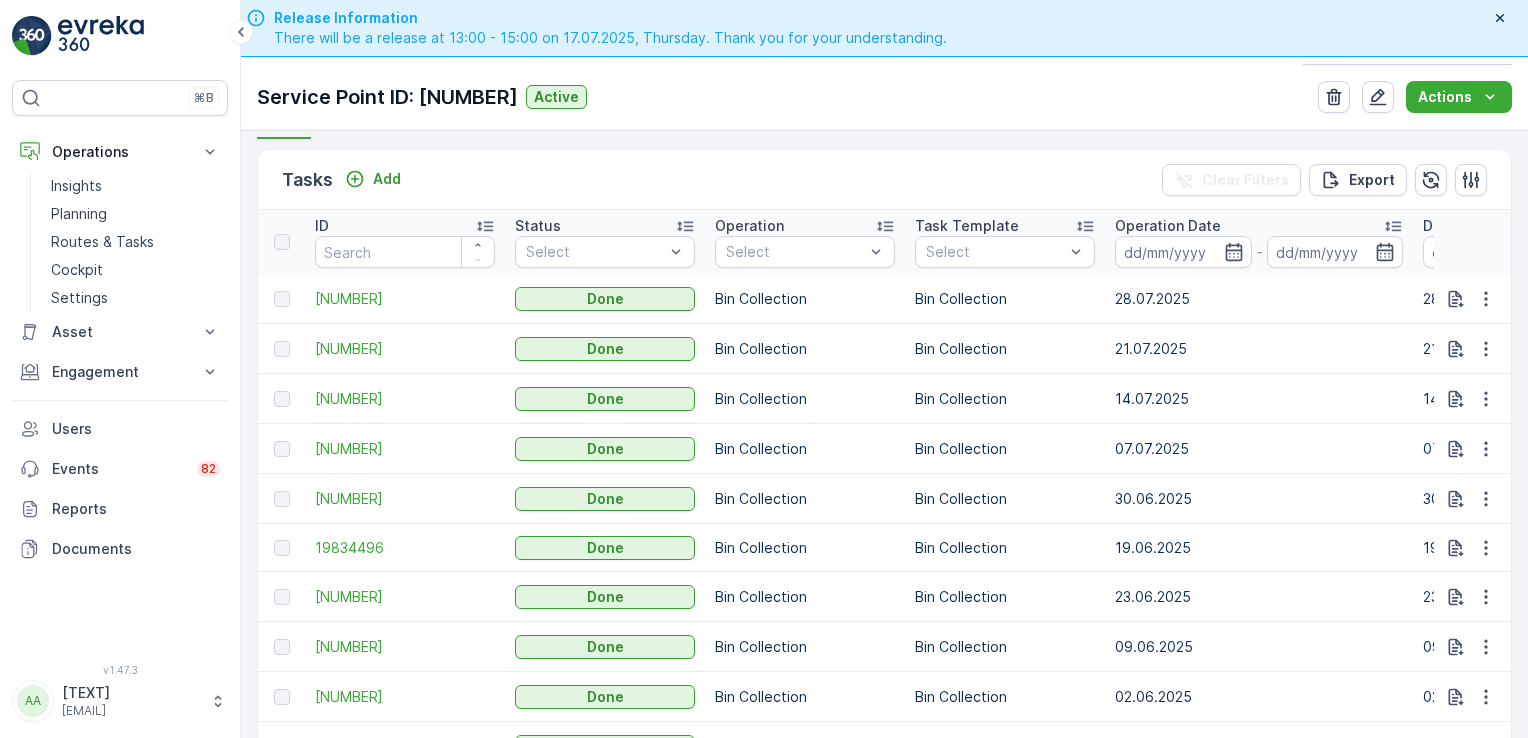 scroll, scrollTop: 568, scrollLeft: 0, axis: vertical 